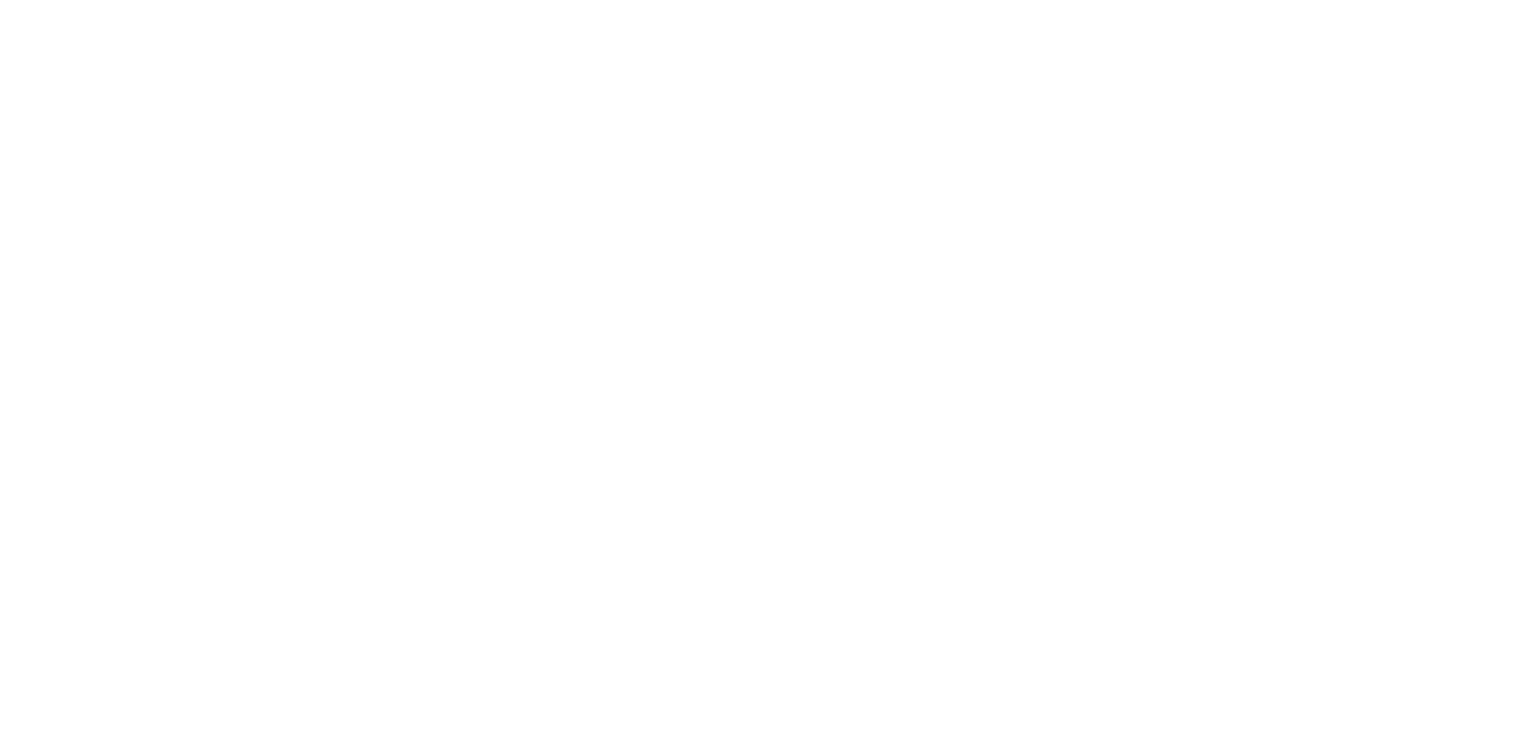 scroll, scrollTop: 0, scrollLeft: 0, axis: both 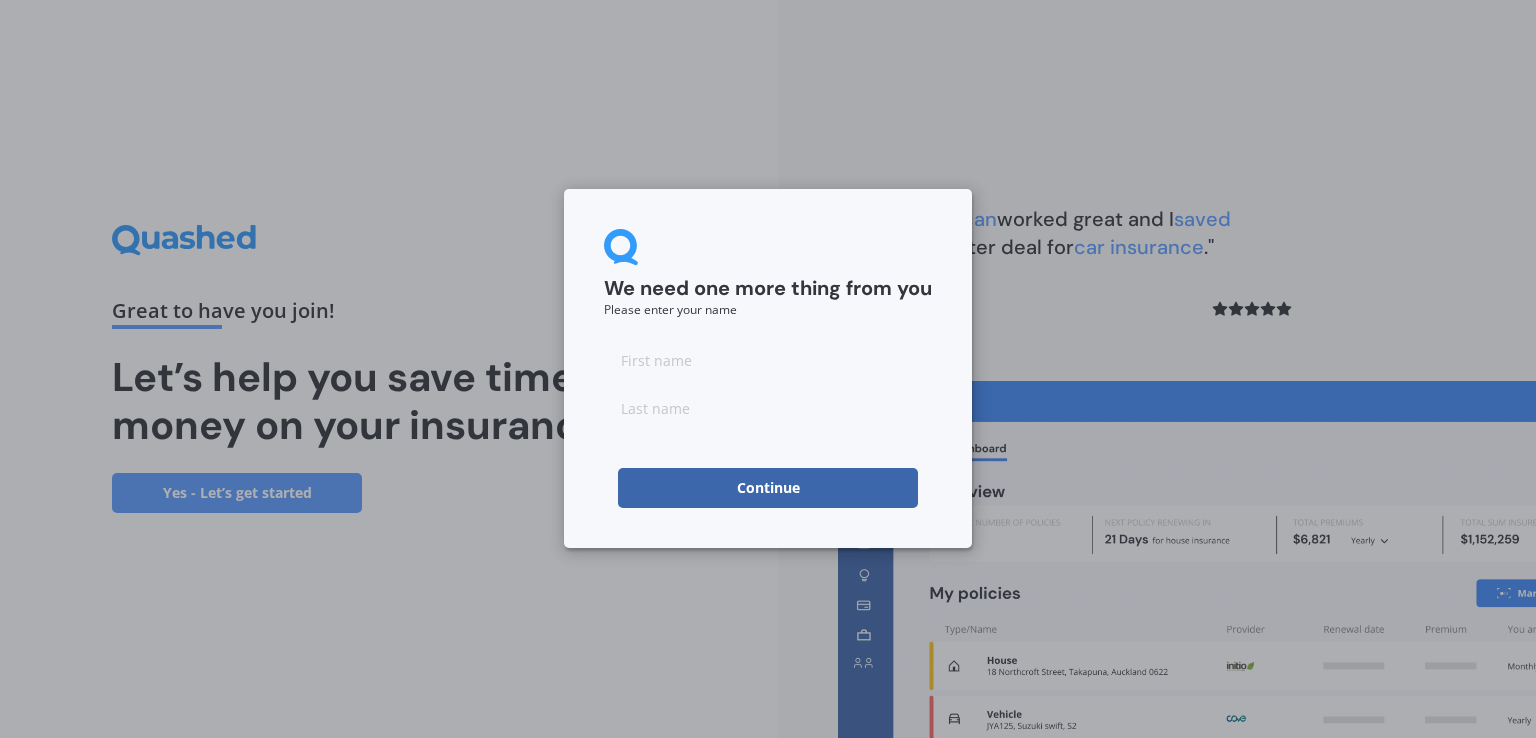 click at bounding box center (768, 360) 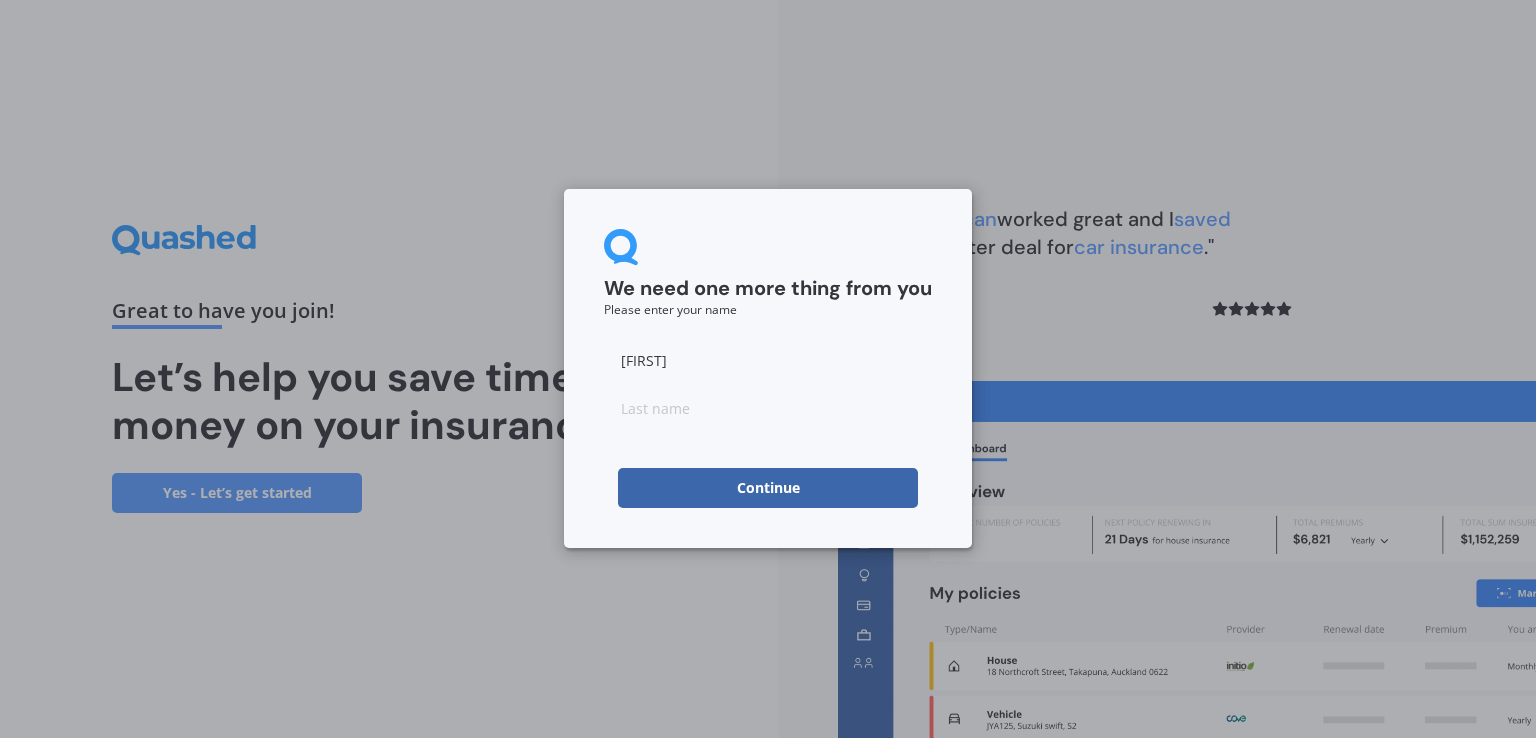 type on "[FIRST]" 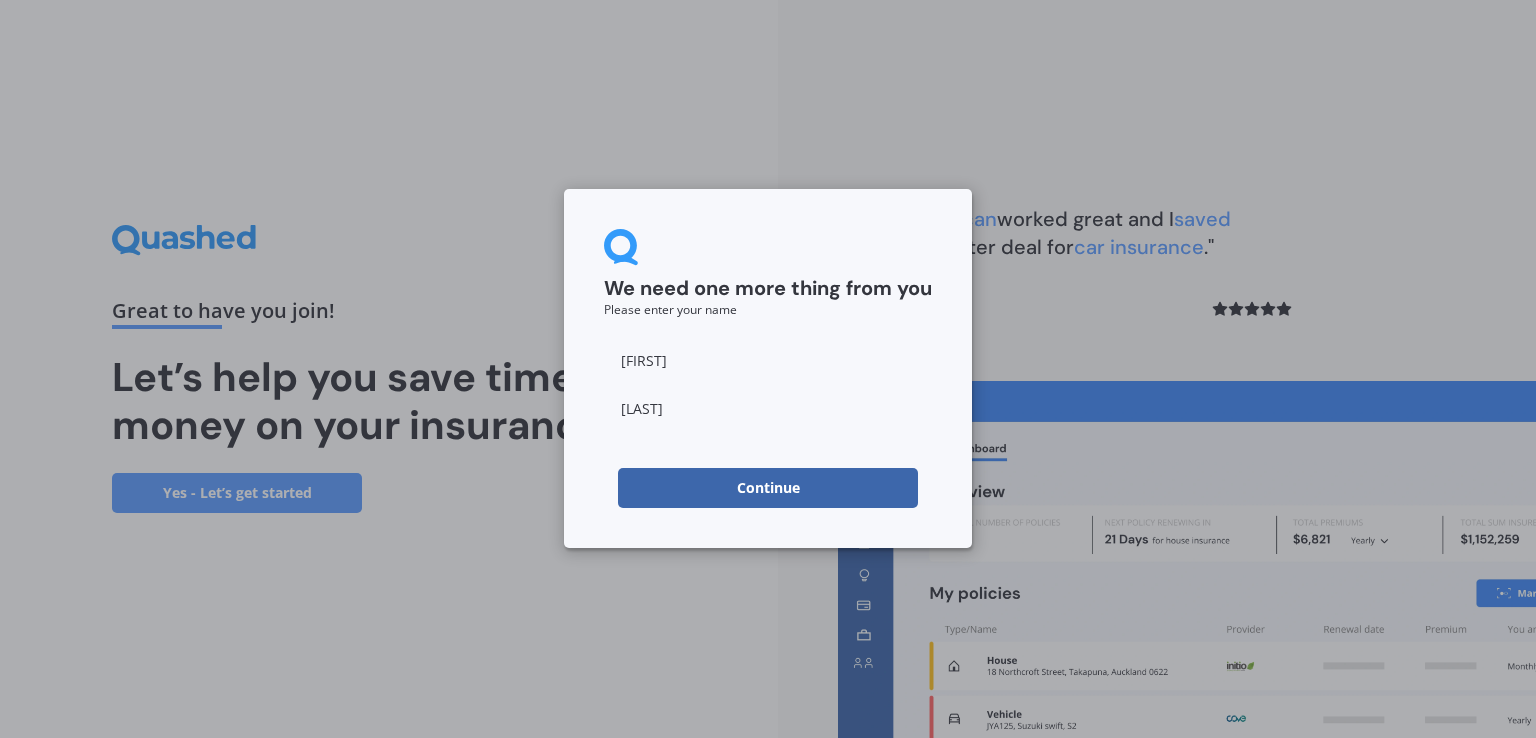 type on "[LAST]" 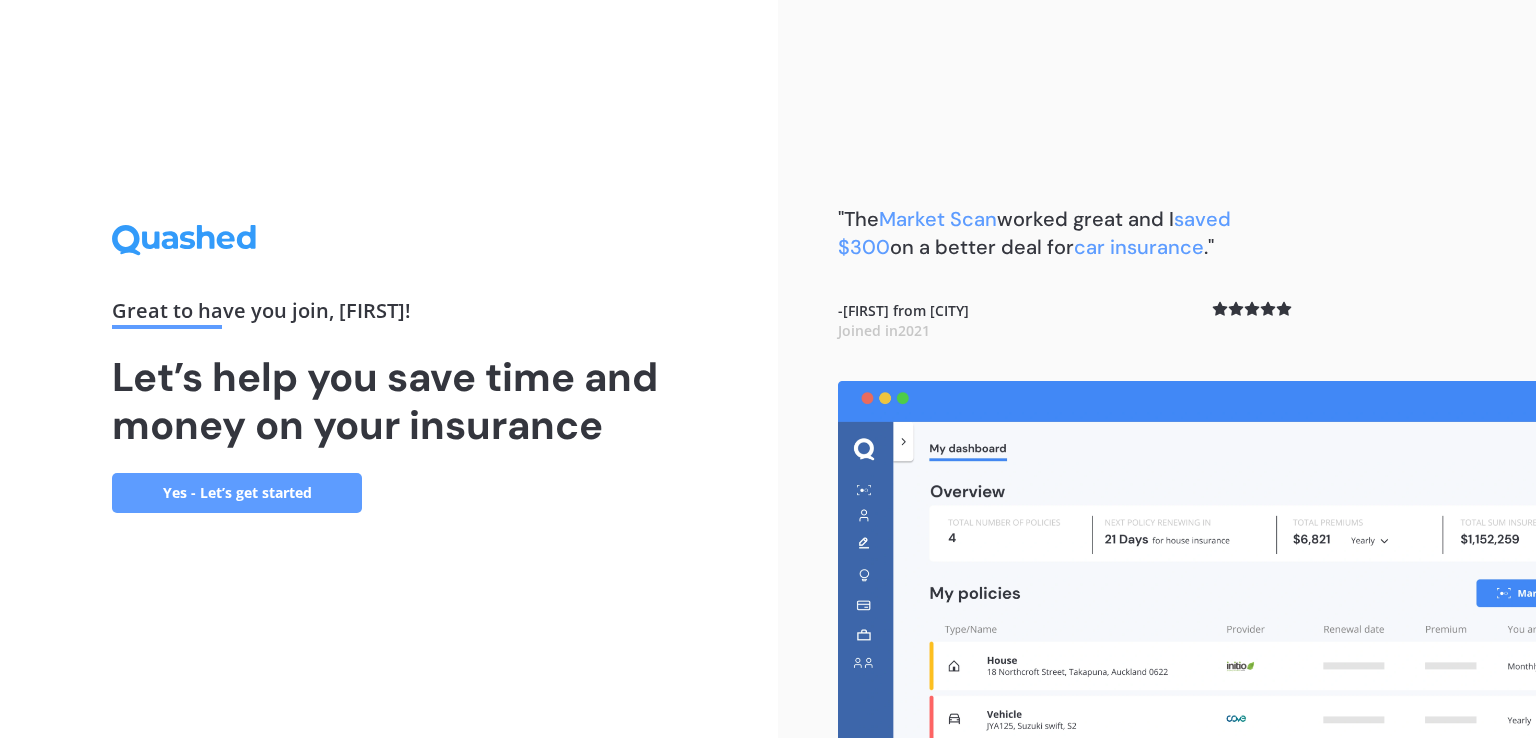 click on "Yes - Let’s get started" at bounding box center [237, 493] 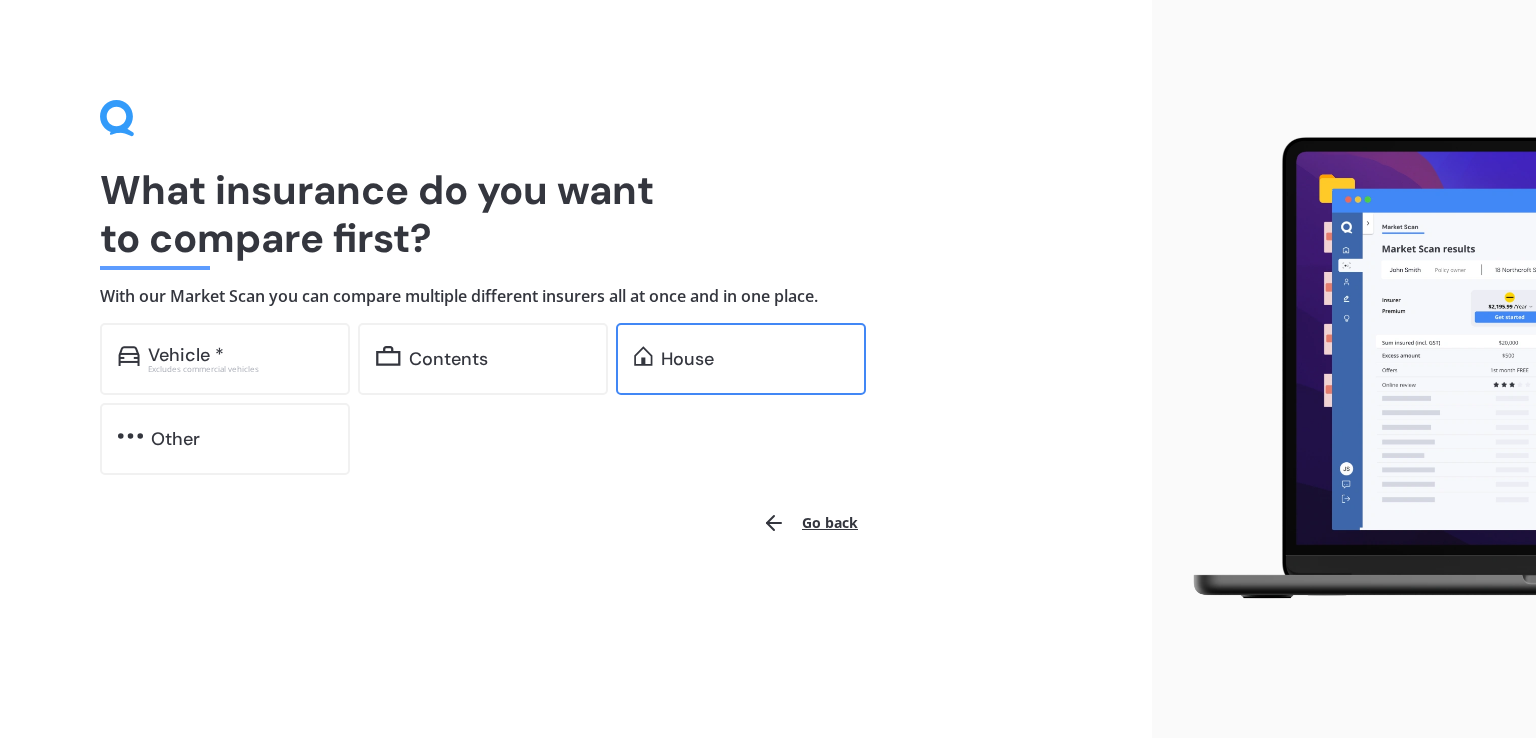 click on "House" at bounding box center (741, 359) 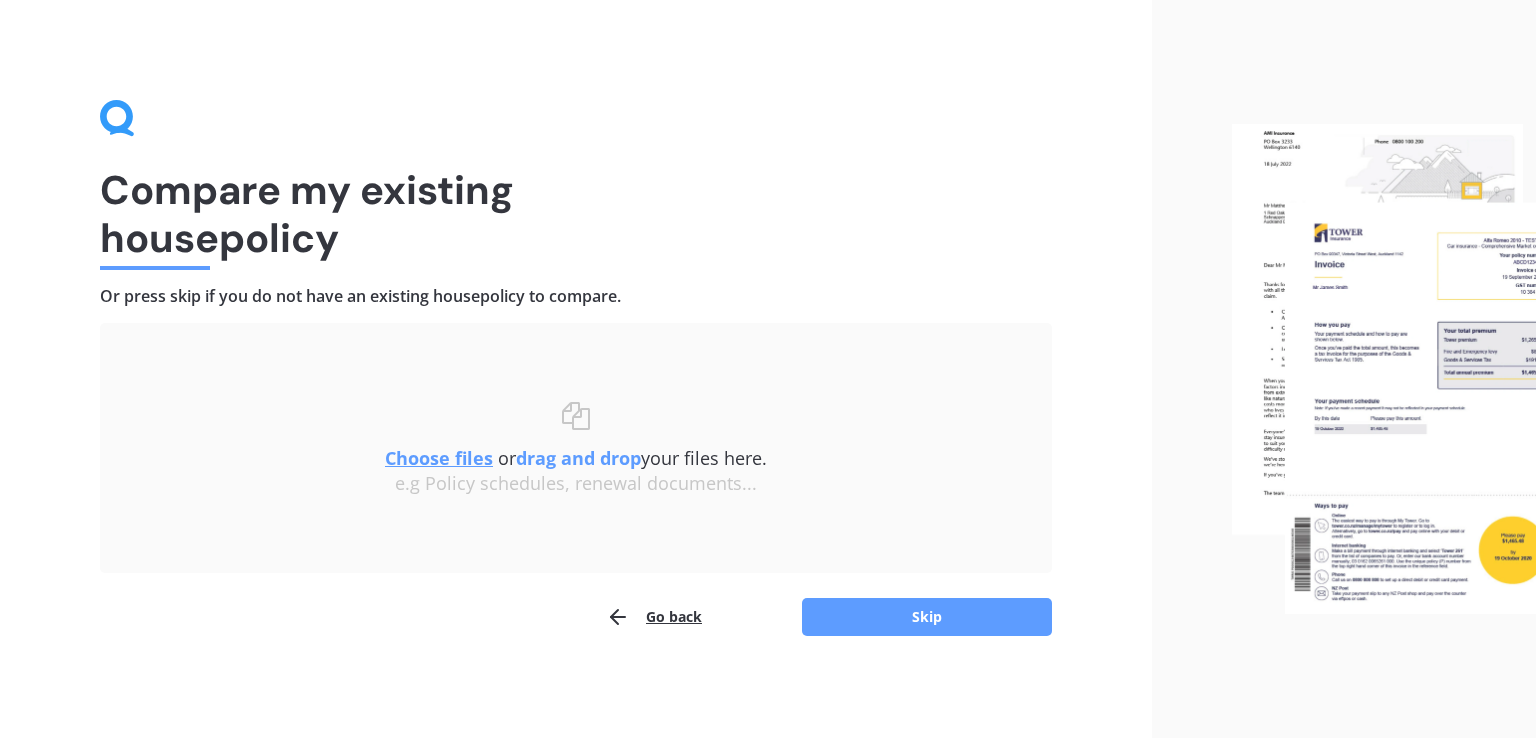 click on "Choose files" at bounding box center (439, 458) 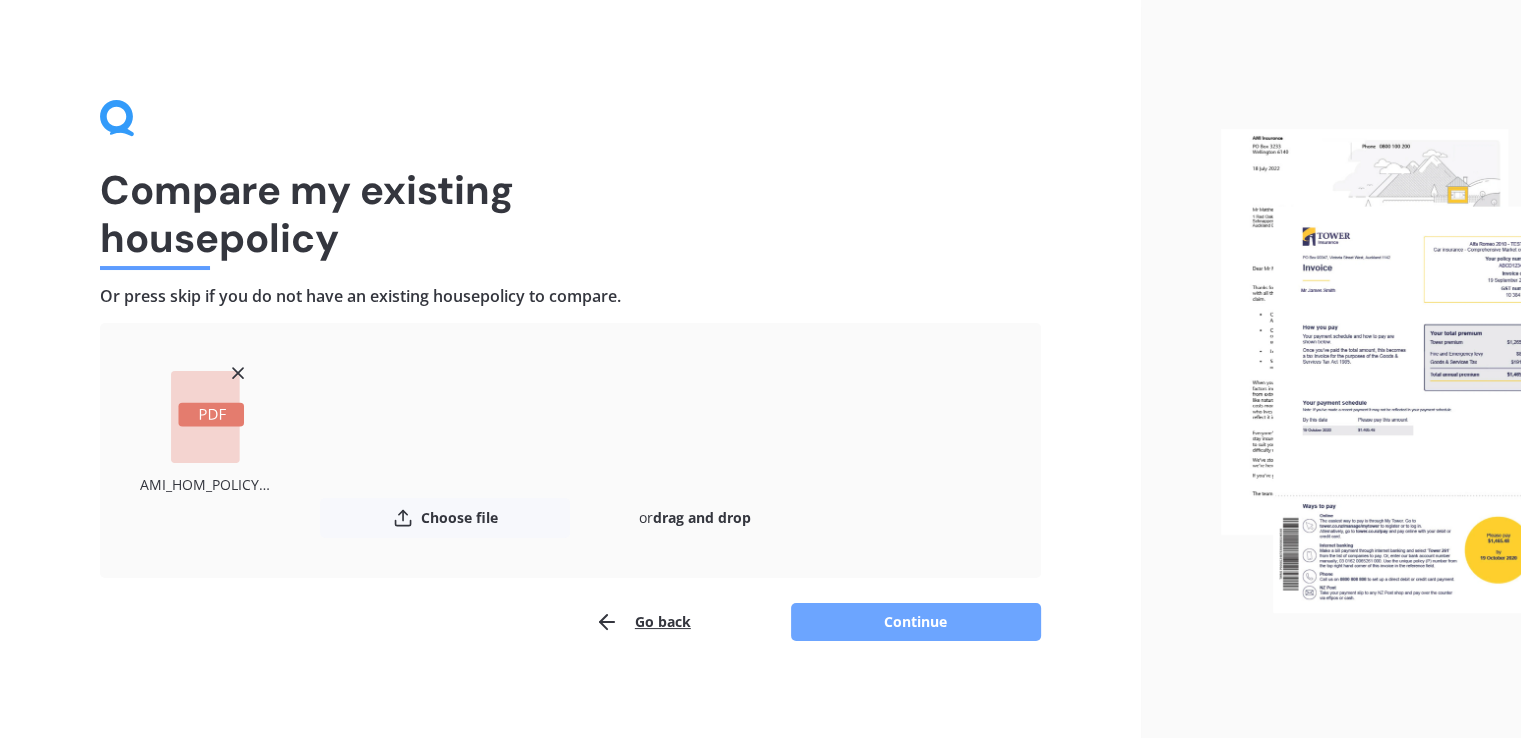 click on "Continue" at bounding box center [916, 622] 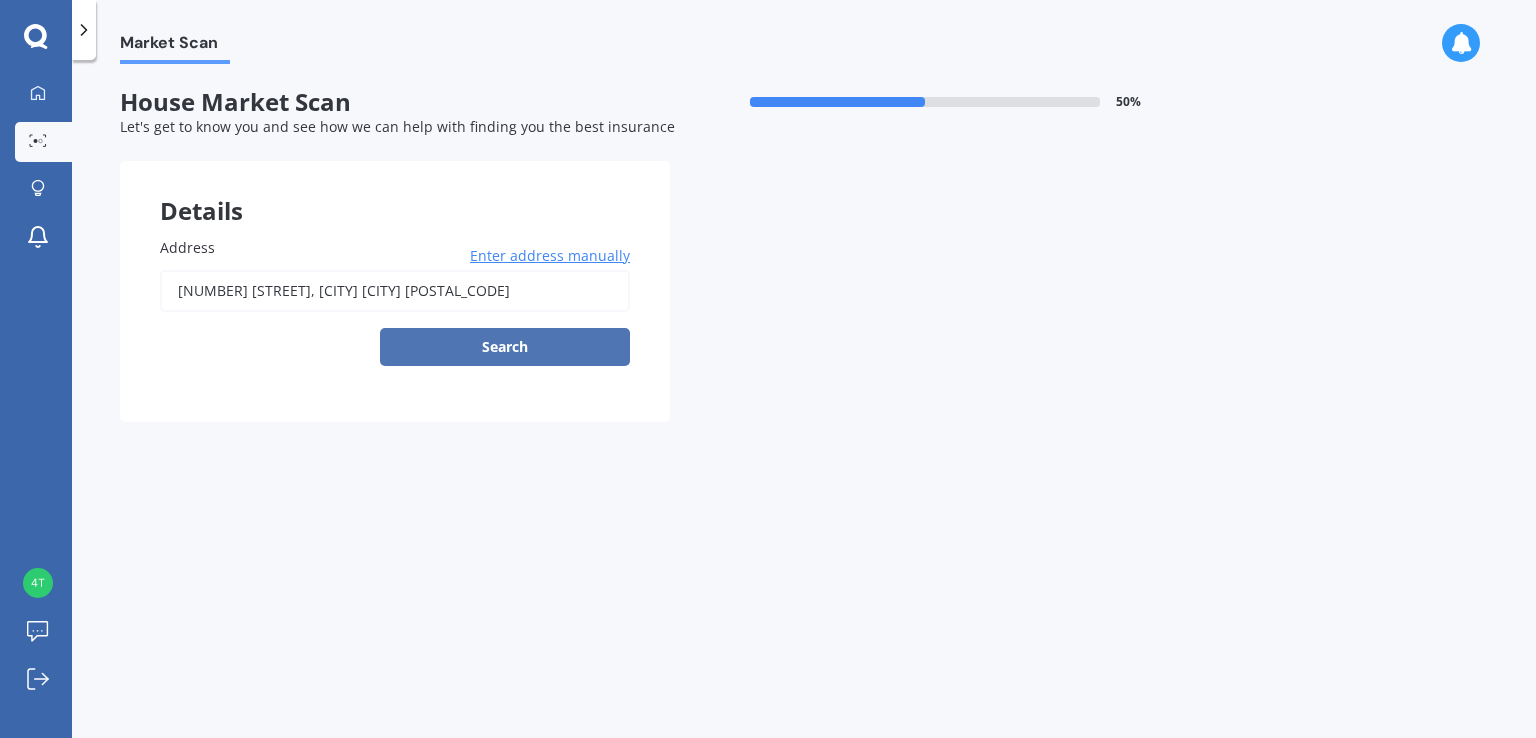 click on "Search" at bounding box center [505, 347] 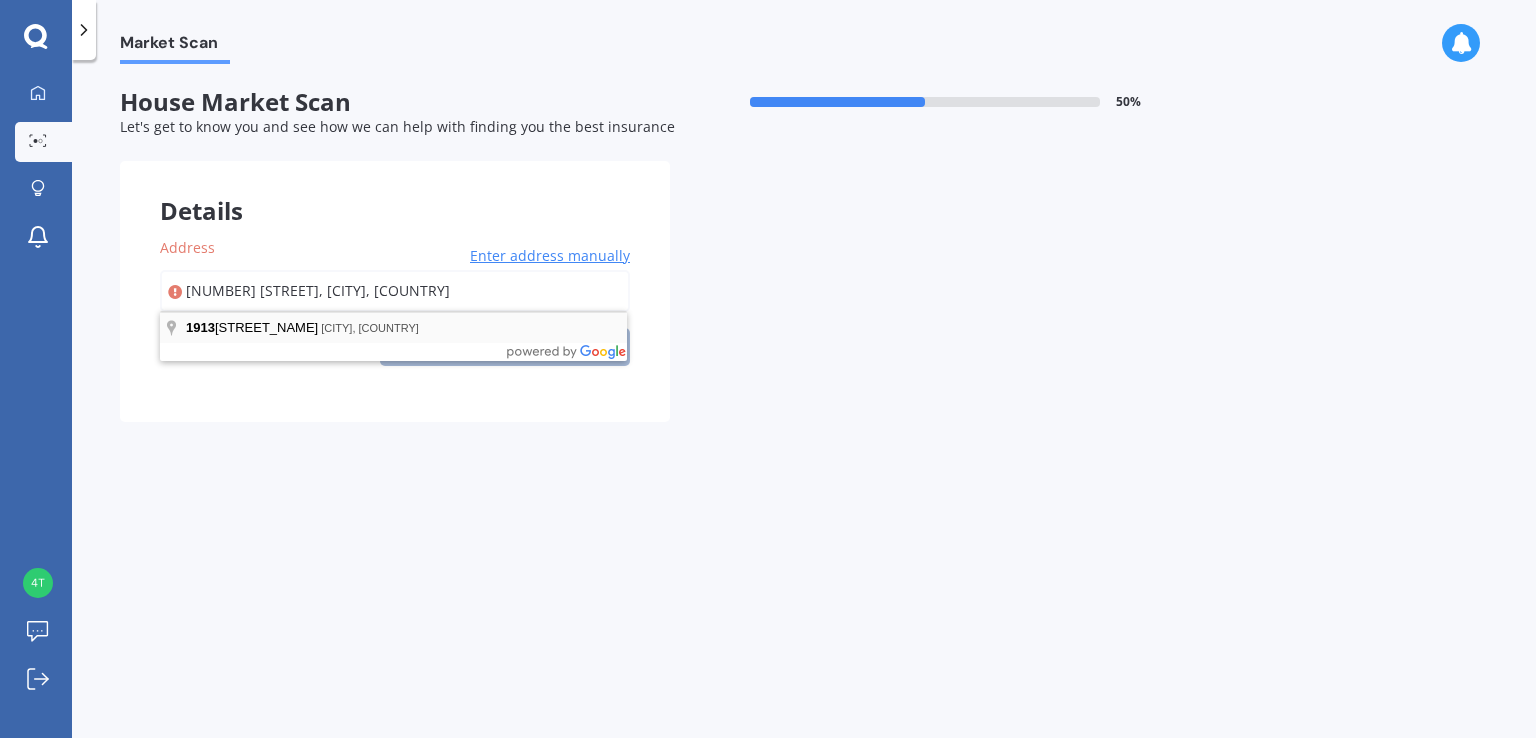 type on "[NUMBER] [STREET], [CITY] [POSTAL_CODE]" 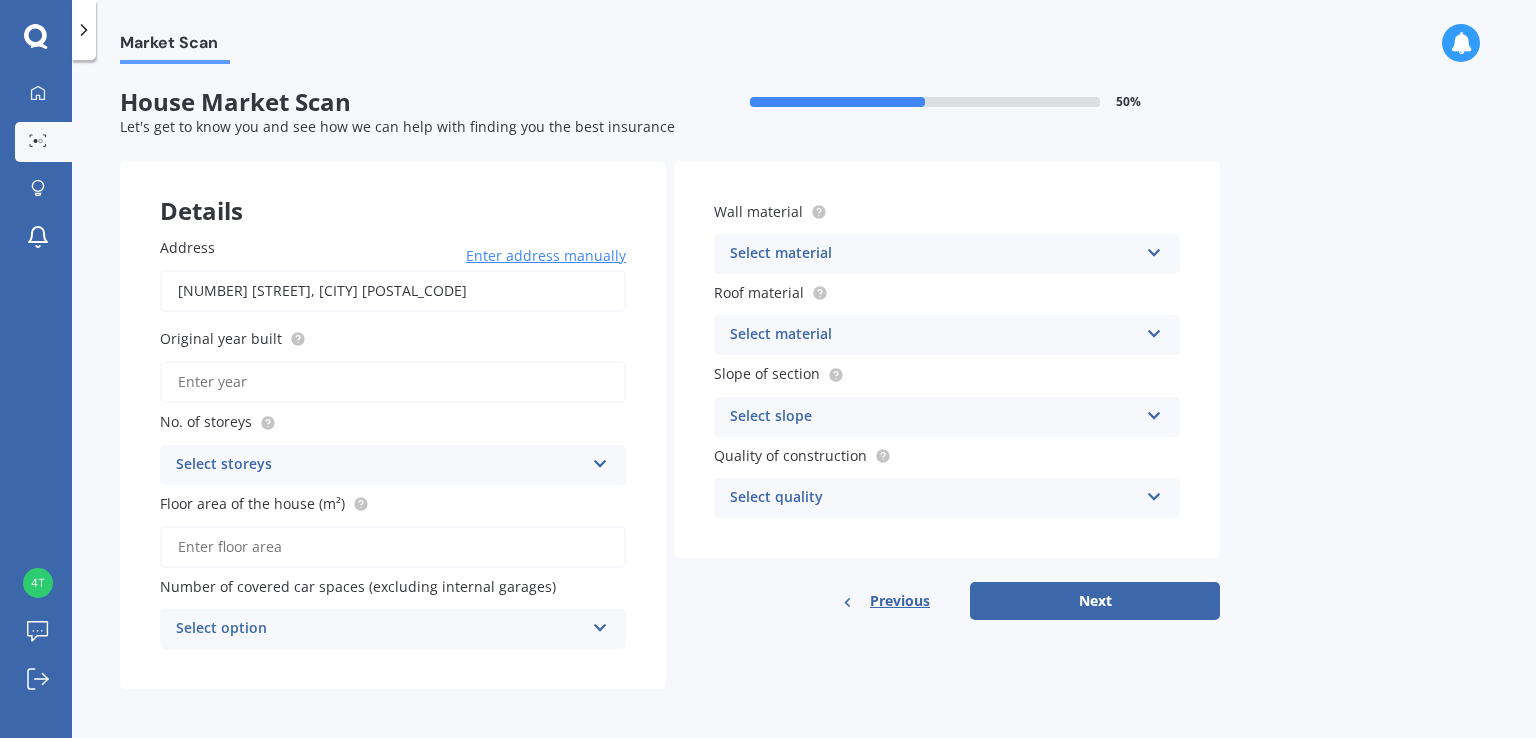 click on "Original year built" at bounding box center [393, 382] 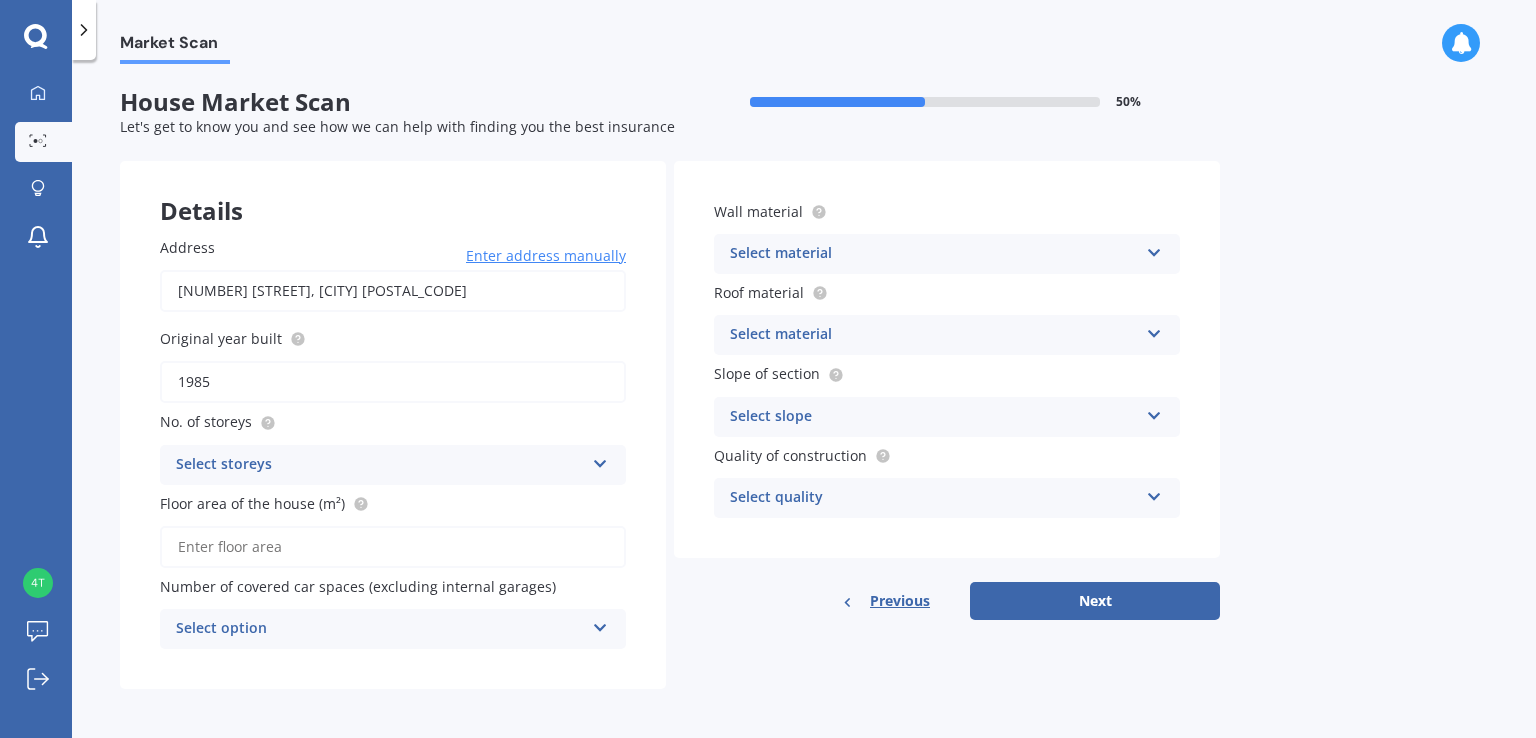 type on "1985" 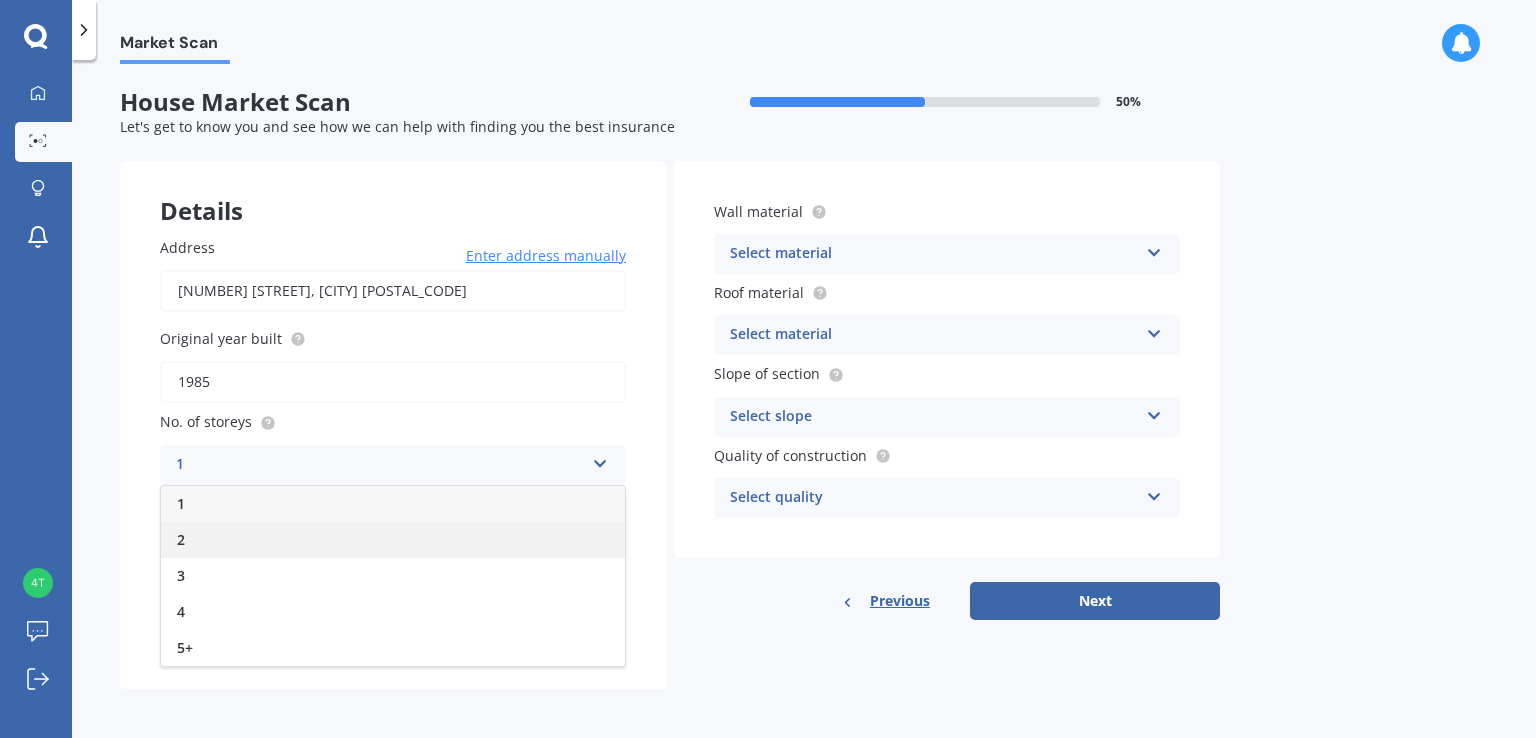click on "2" at bounding box center (393, 540) 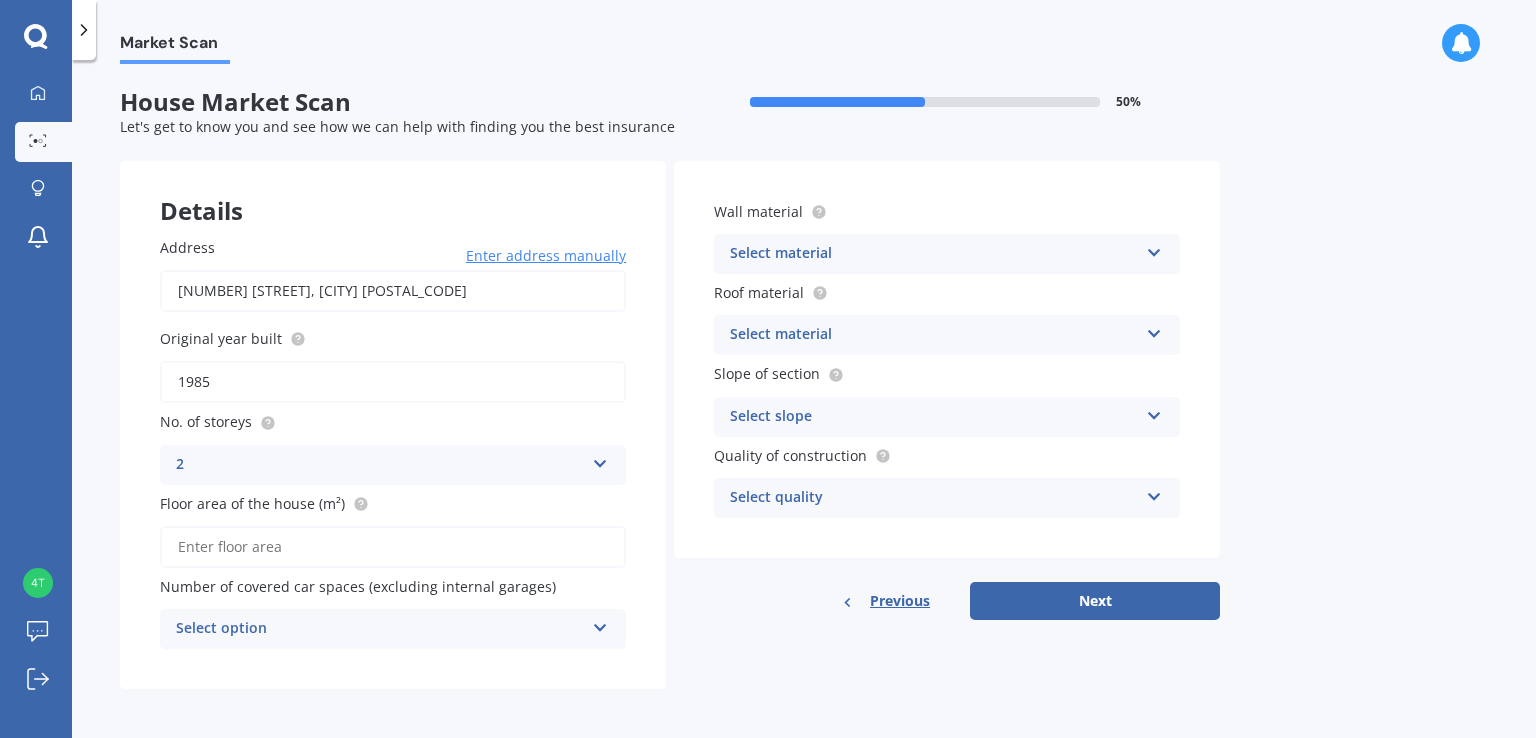 click on "Floor area of the house (m²)" at bounding box center [393, 547] 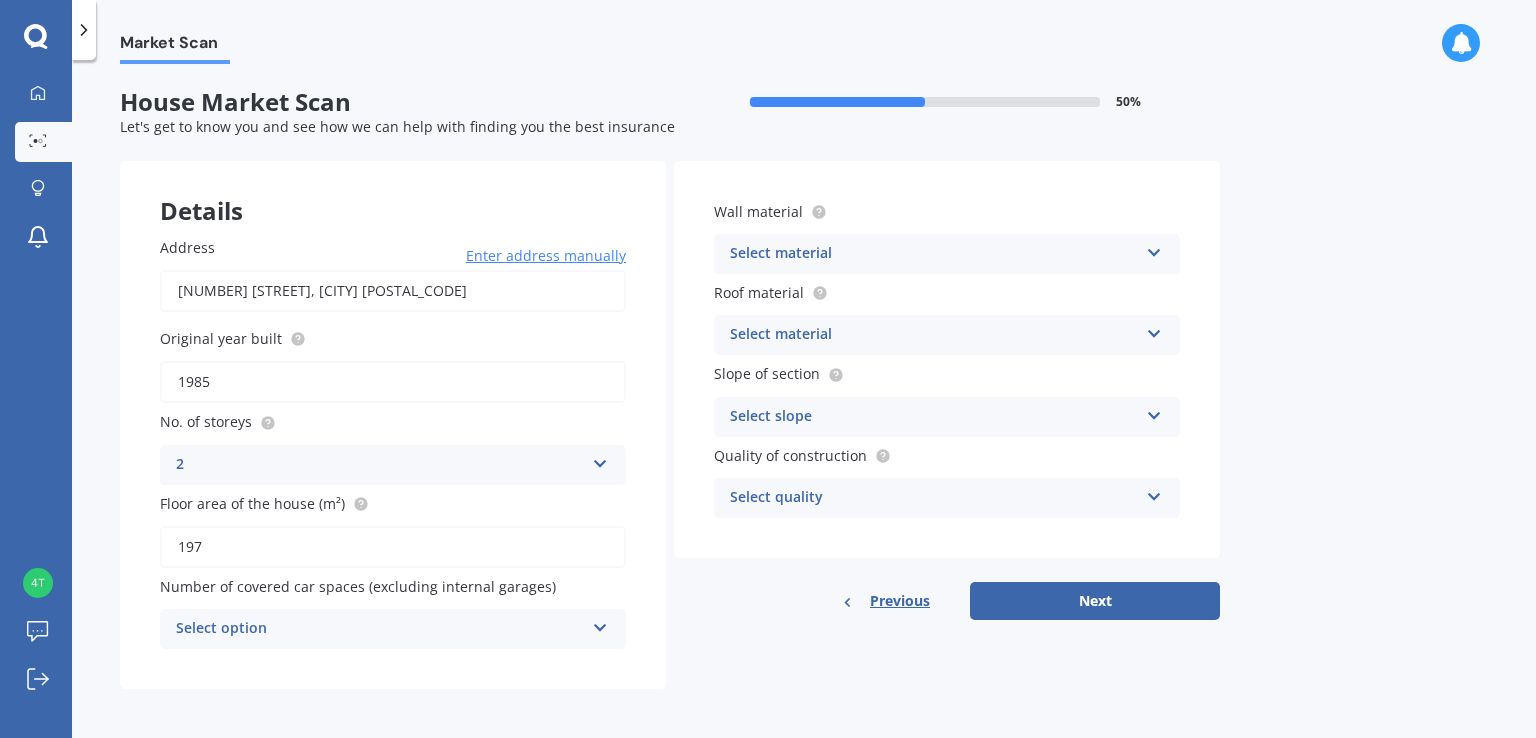 scroll, scrollTop: 2, scrollLeft: 0, axis: vertical 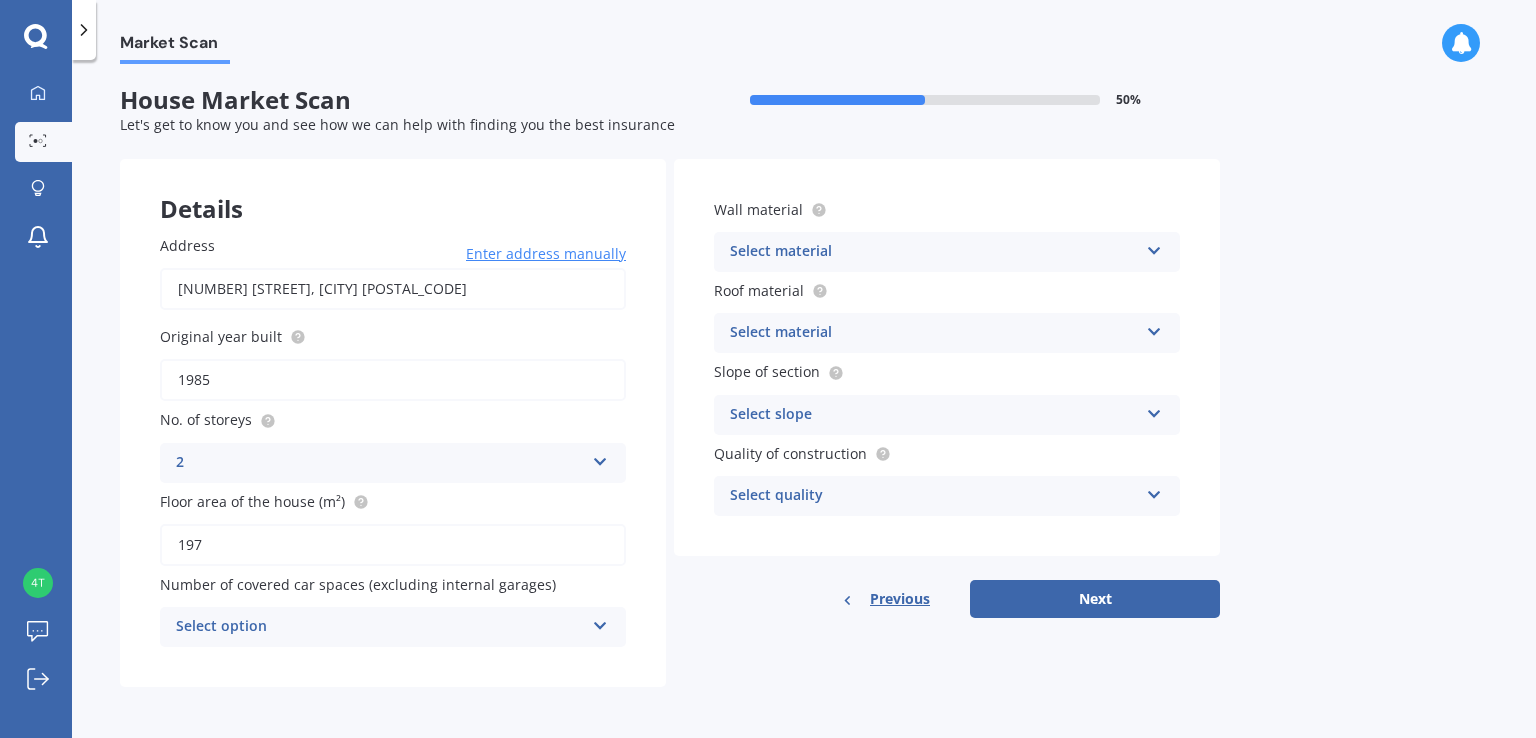 type on "197" 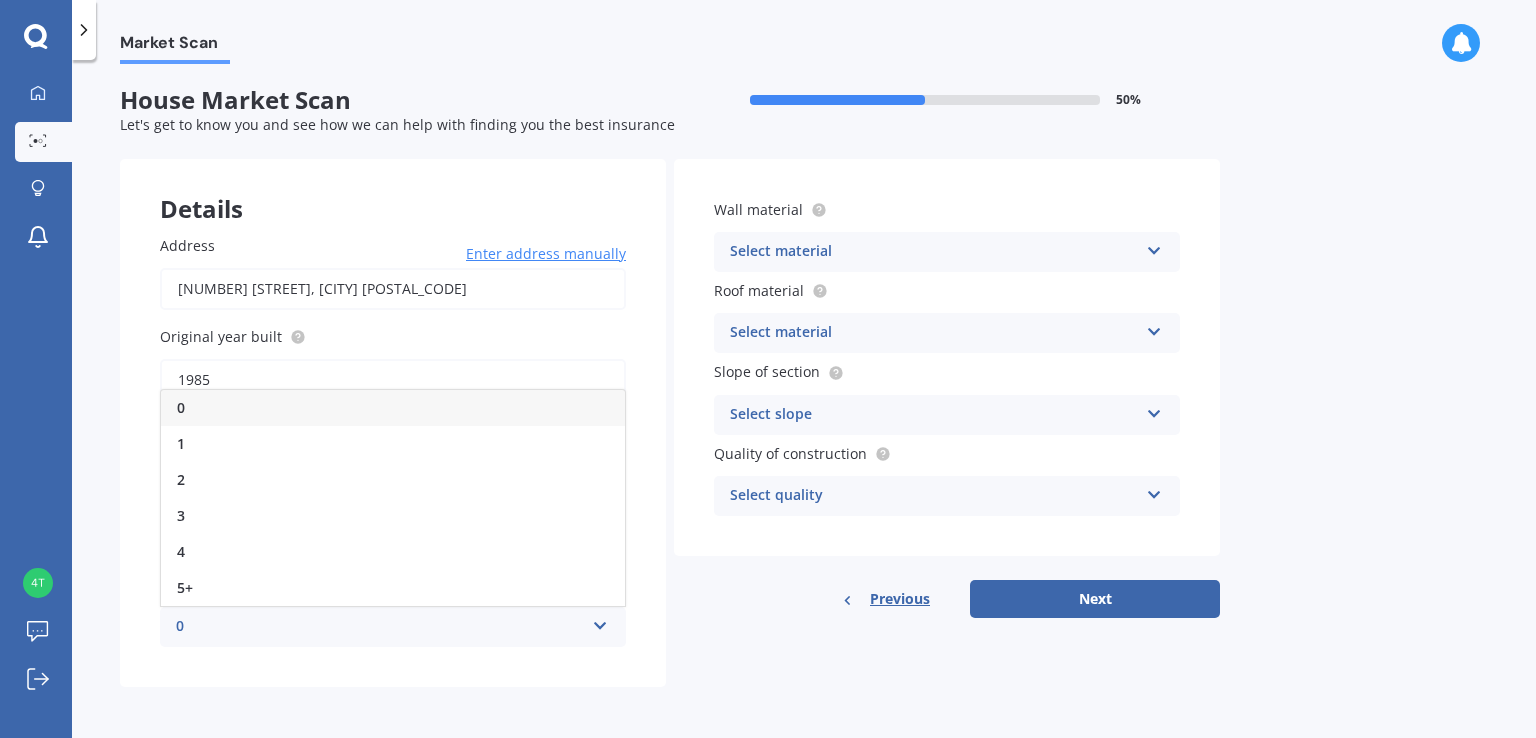 click on "1" at bounding box center [181, 443] 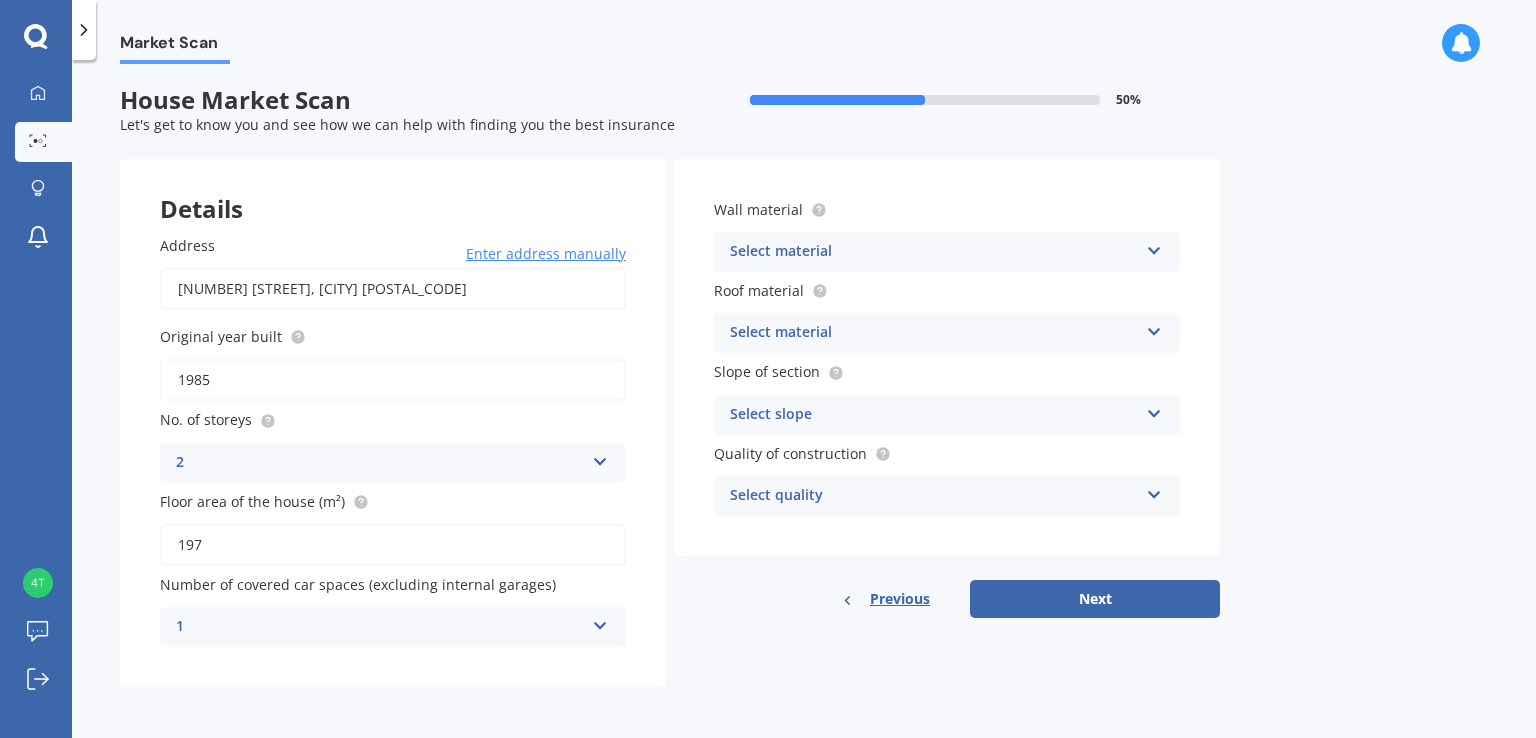 click at bounding box center (1154, 247) 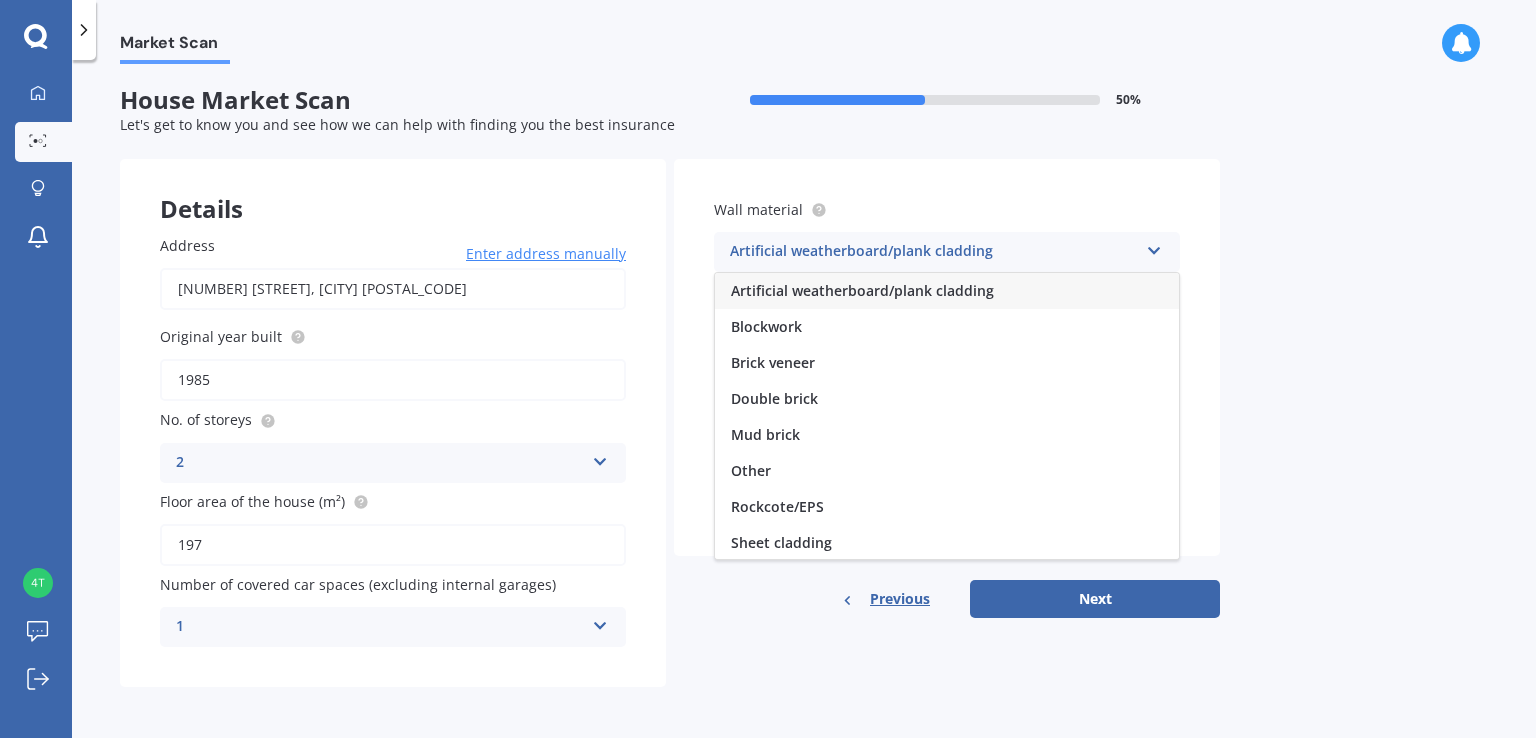 click on "Blockwork" at bounding box center [766, 326] 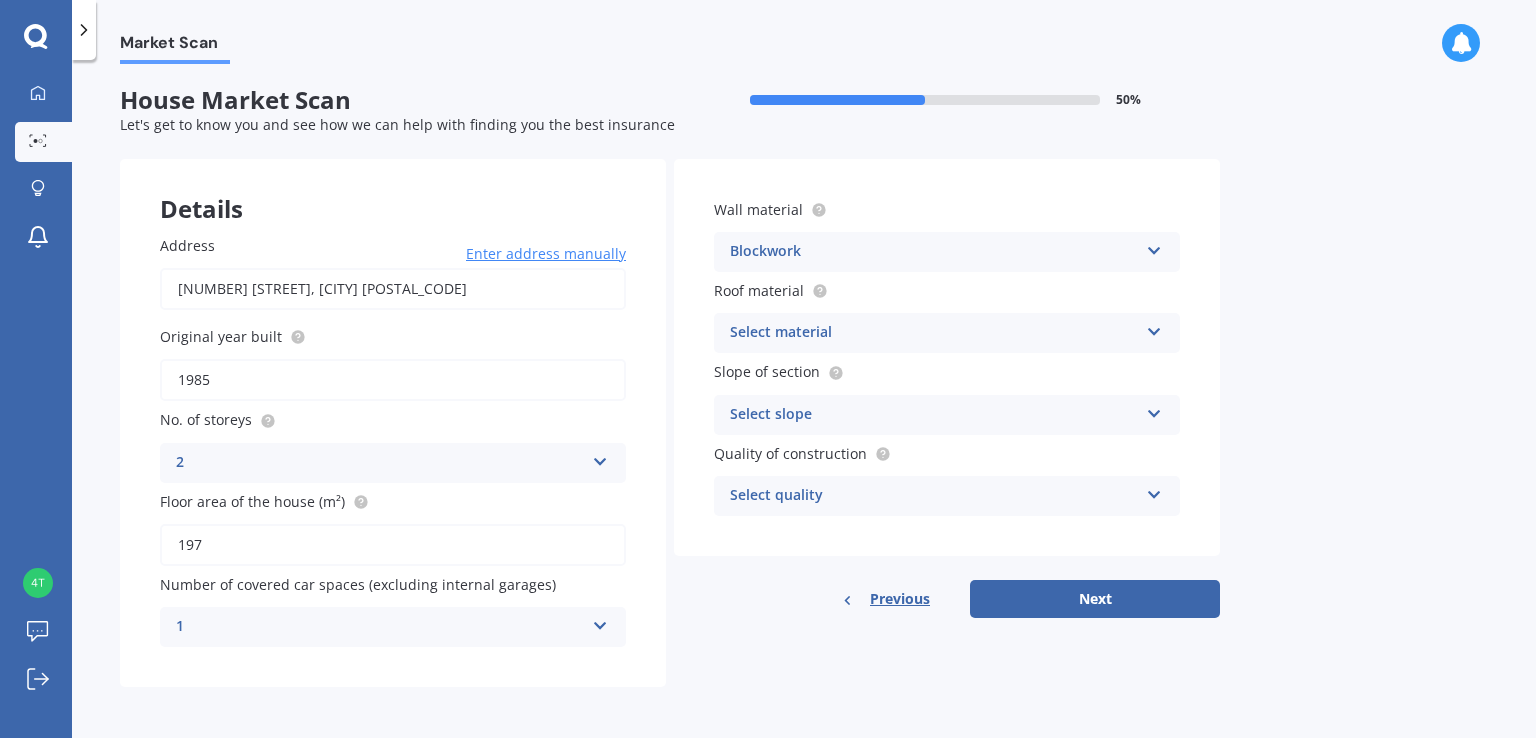 click at bounding box center (1154, 328) 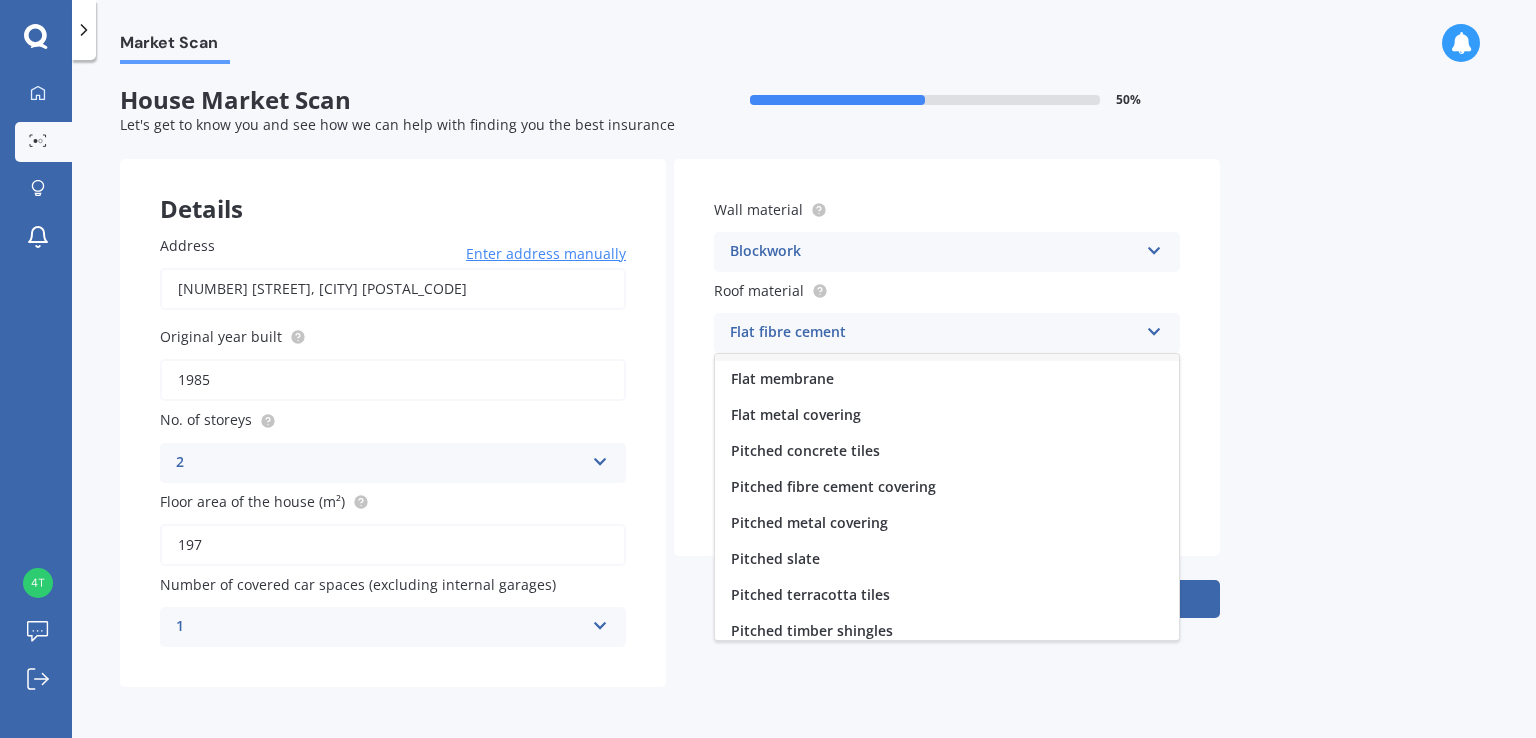 scroll, scrollTop: 56, scrollLeft: 0, axis: vertical 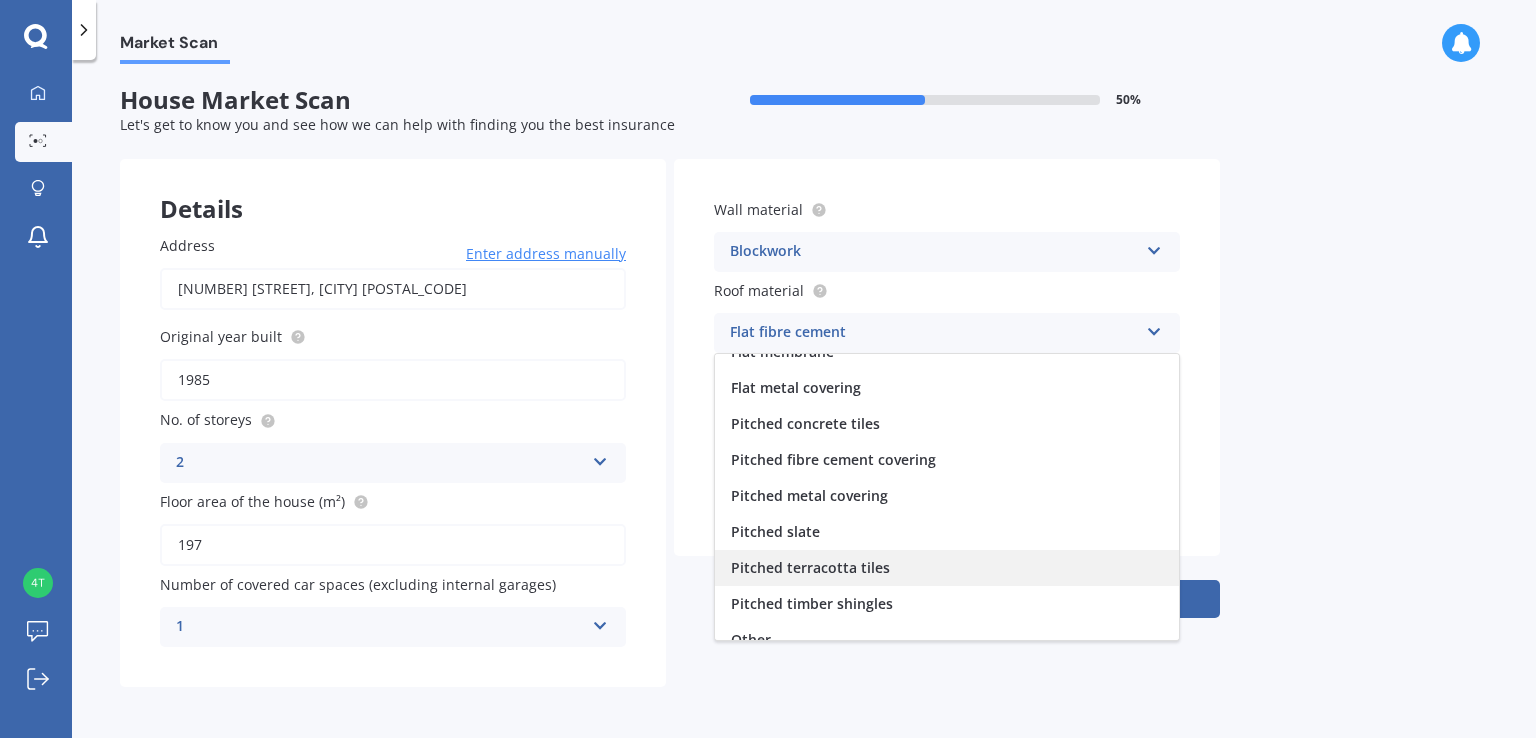 click on "Pitched terracotta tiles" at bounding box center (810, 567) 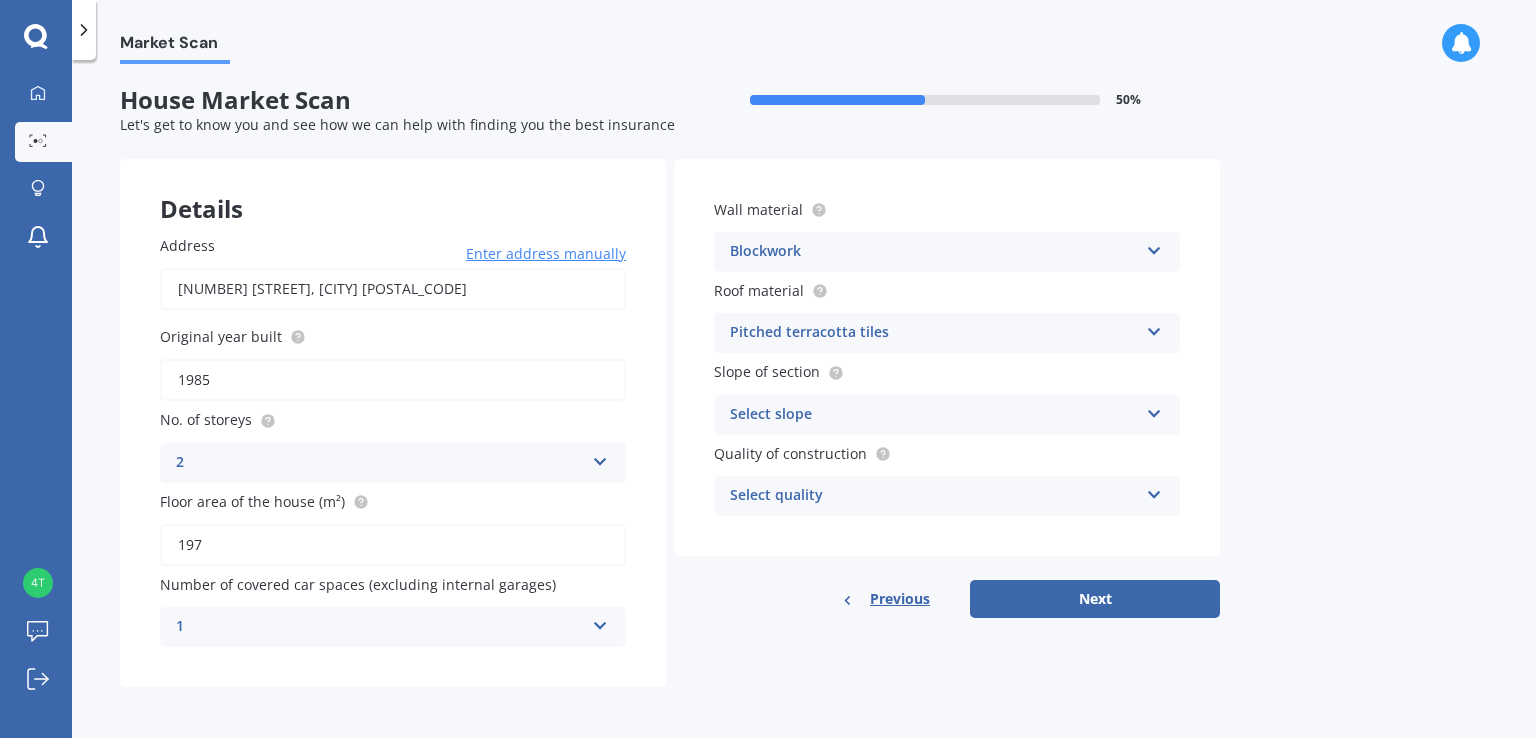 click at bounding box center [1154, 410] 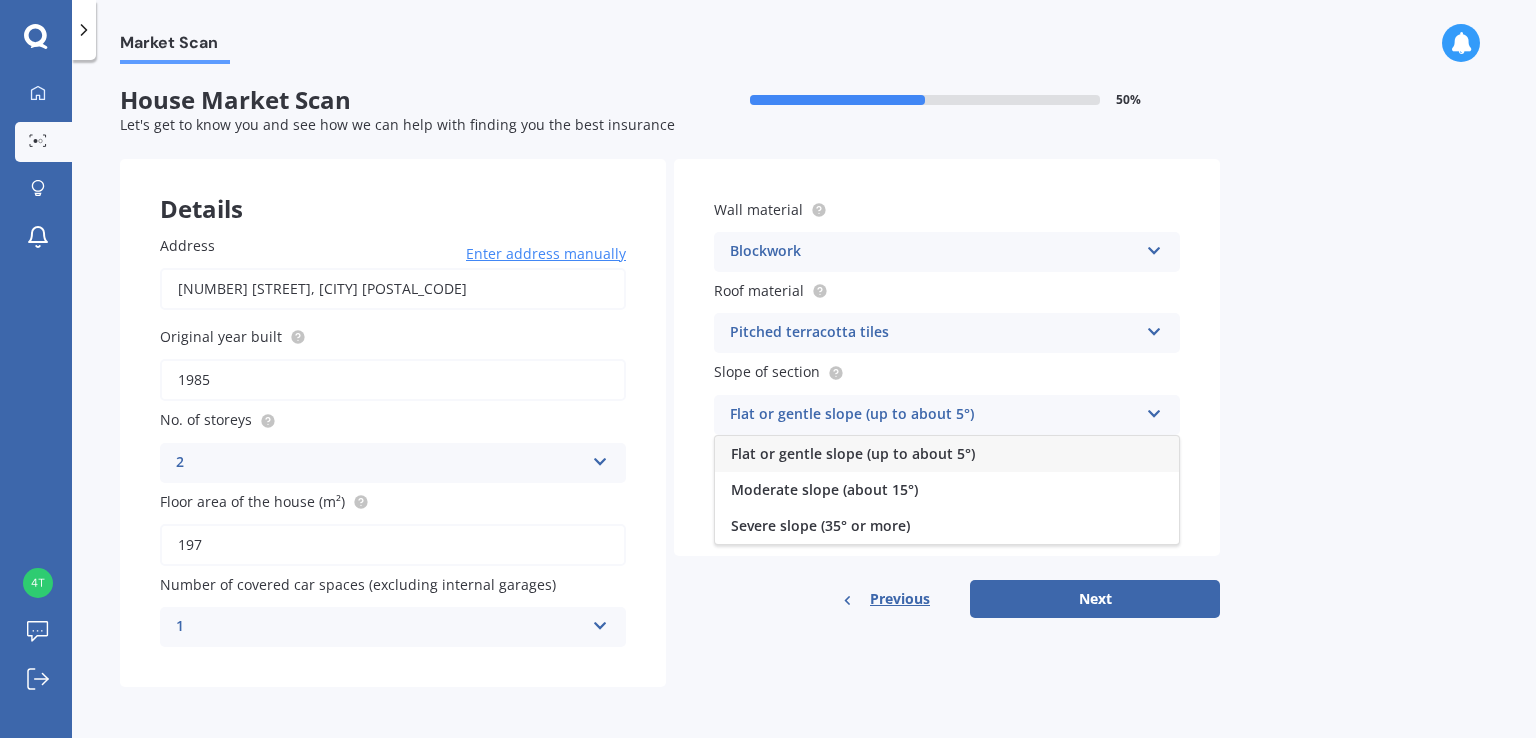 click on "Flat or gentle slope (up to about 5°)" at bounding box center (947, 454) 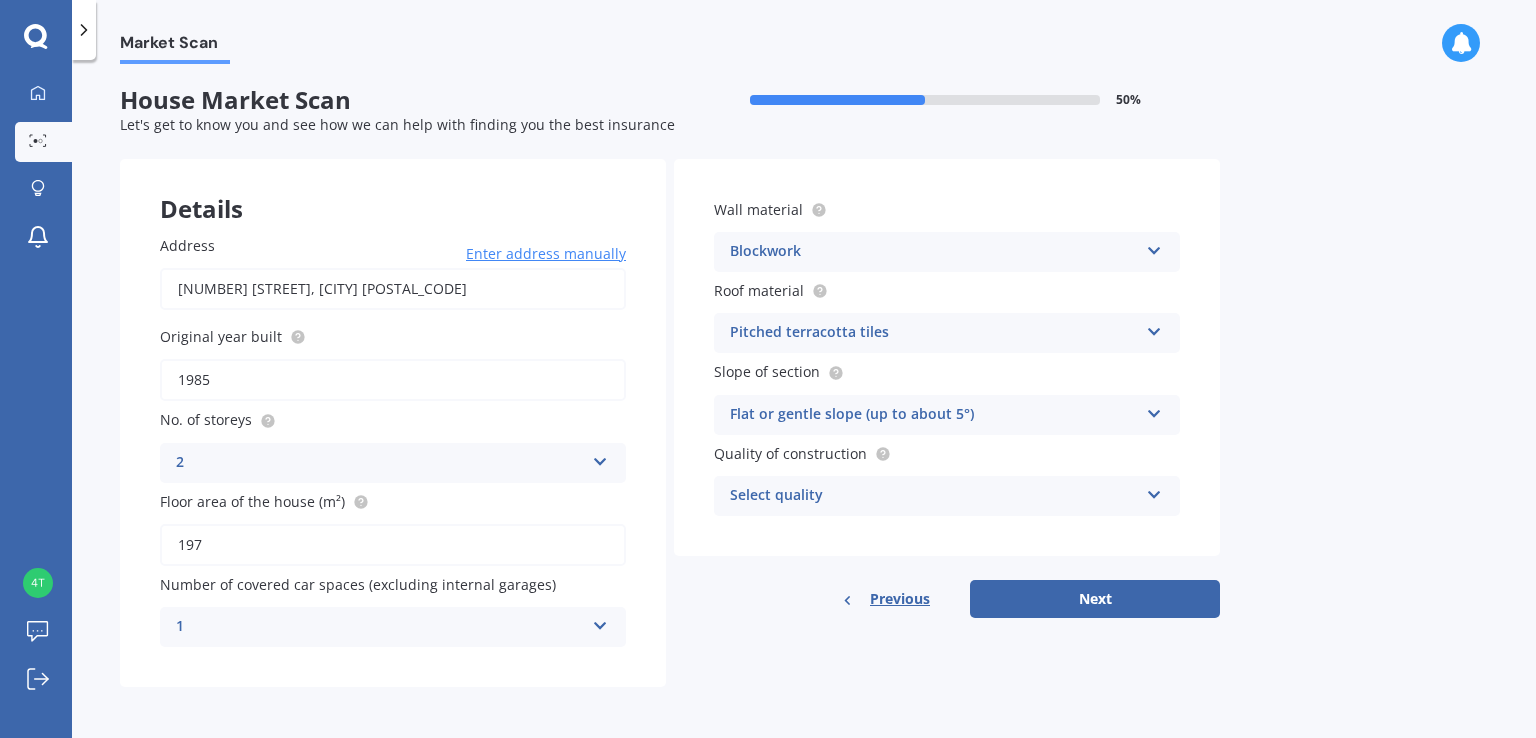 click at bounding box center [1154, 491] 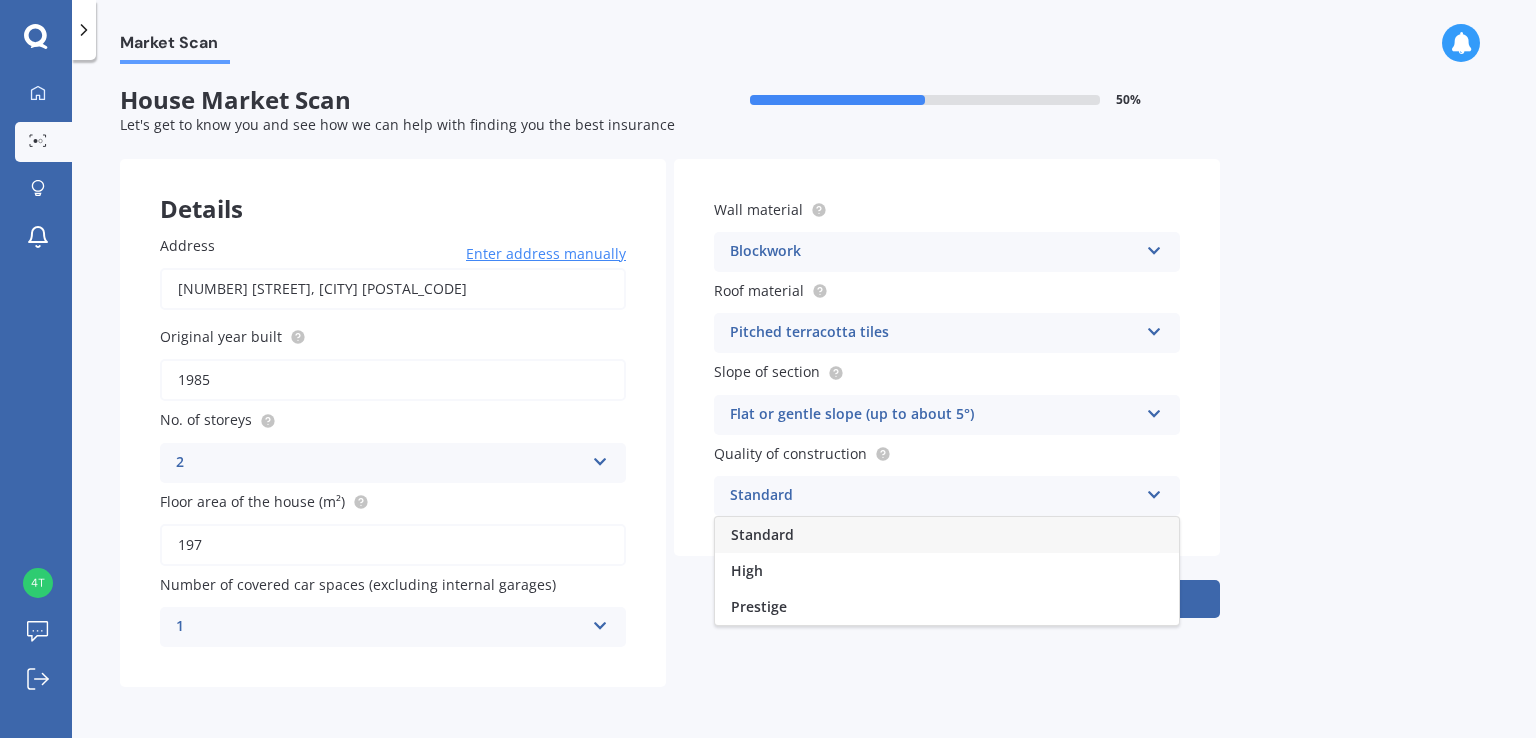 click on "Standard" at bounding box center [947, 535] 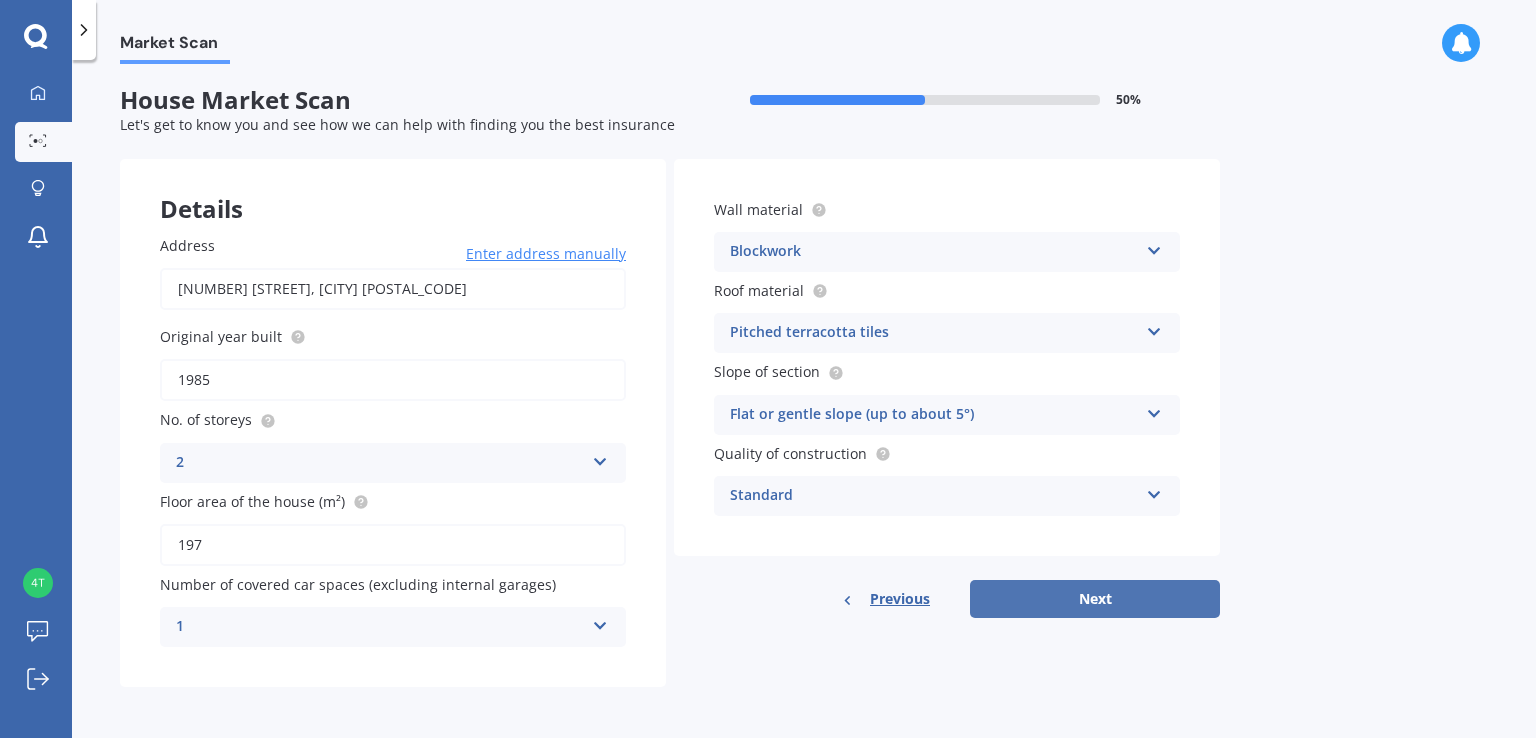 click on "Next" at bounding box center (1095, 599) 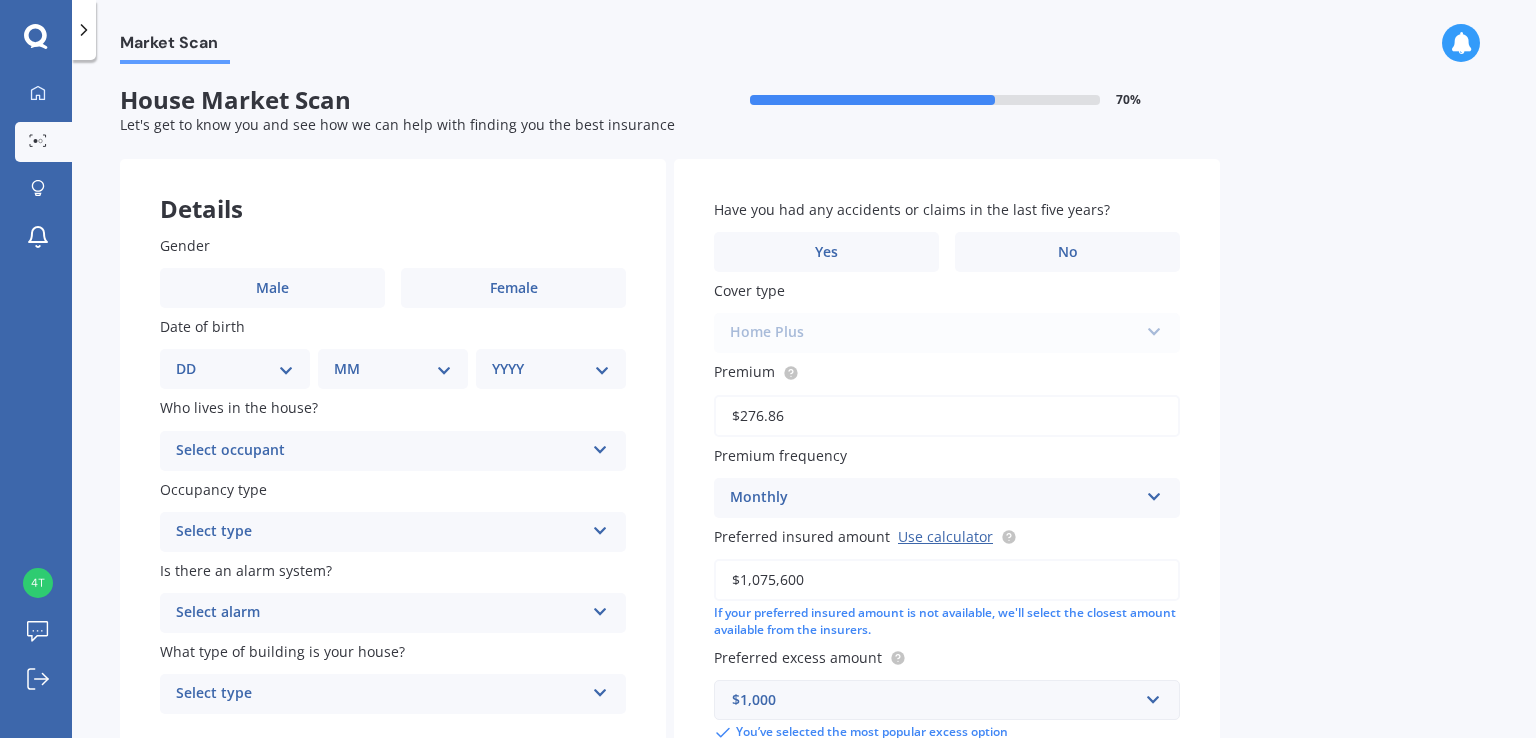 scroll, scrollTop: 0, scrollLeft: 0, axis: both 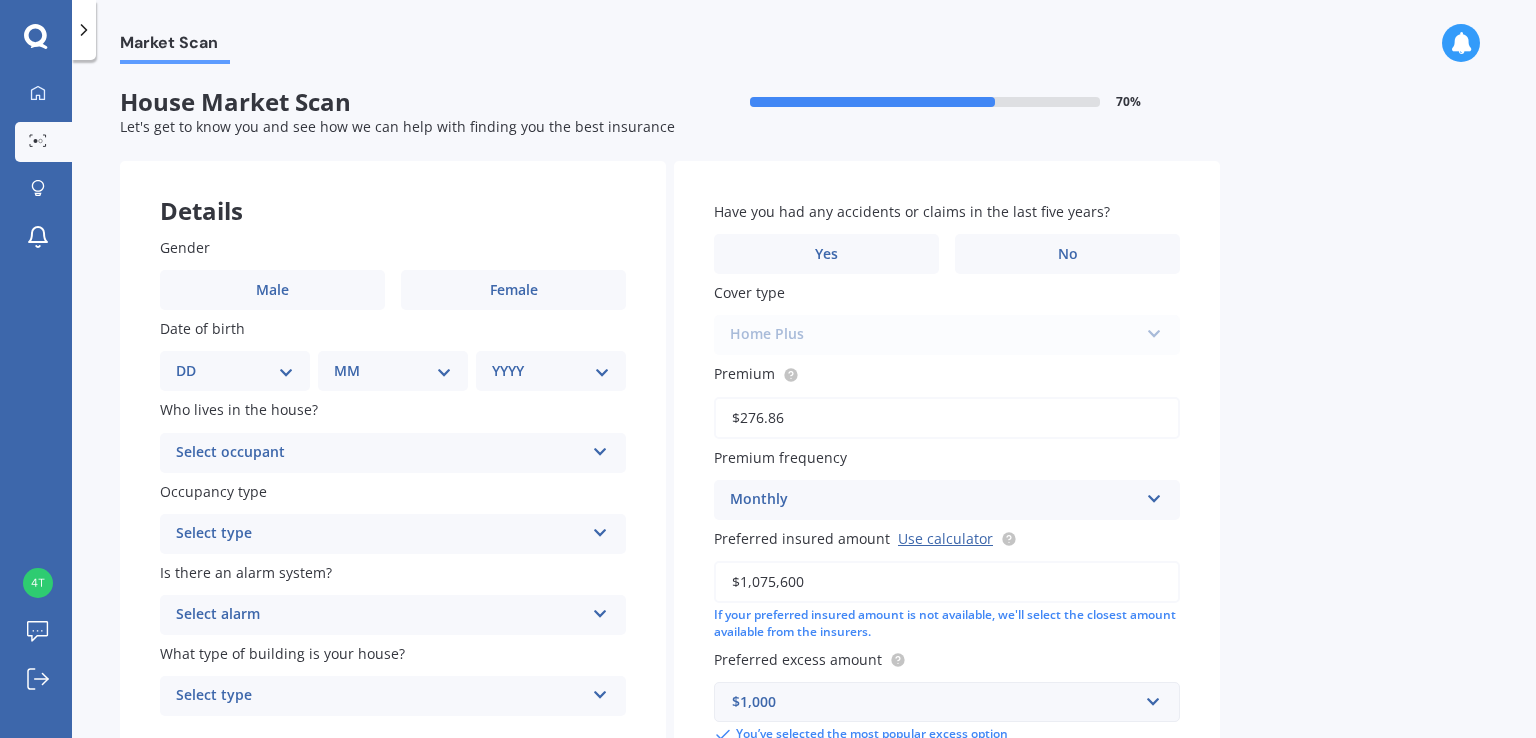 click on "Female" at bounding box center (514, 290) 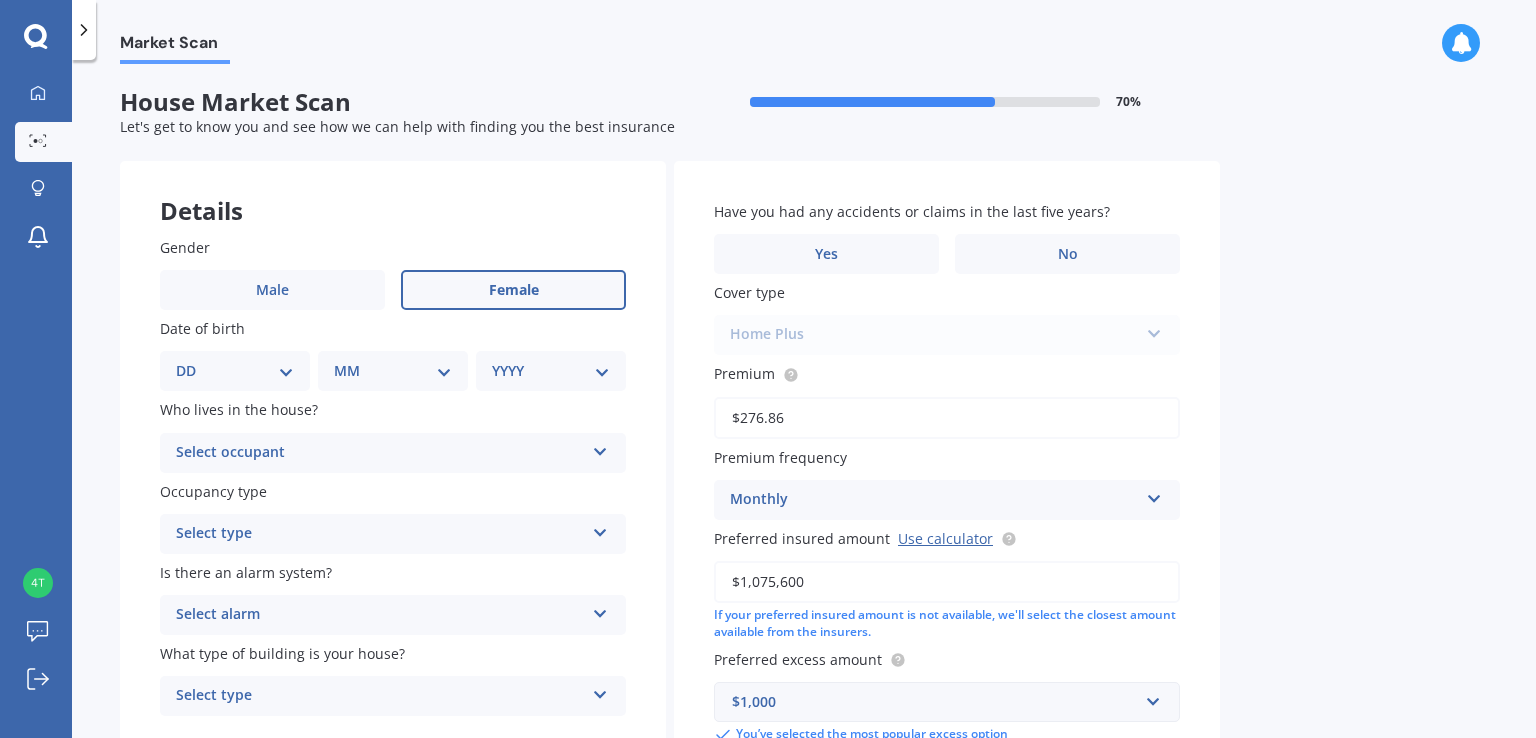 click on "Female" at bounding box center (0, 0) 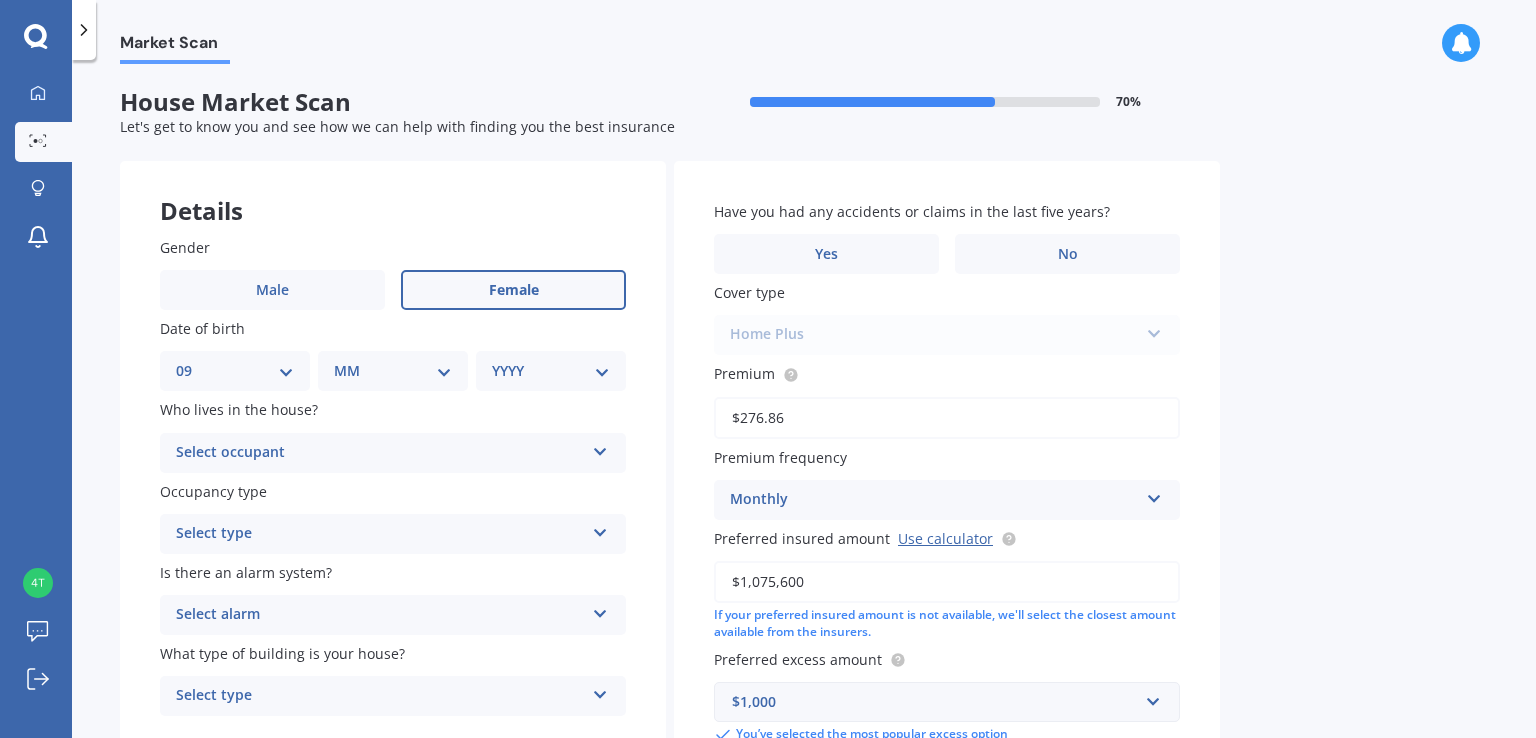 click on "DD 01 02 03 04 05 06 07 08 09 10 11 12 13 14 15 16 17 18 19 20 21 22 23 24 25 26 27 28 29 30 31" at bounding box center [235, 371] 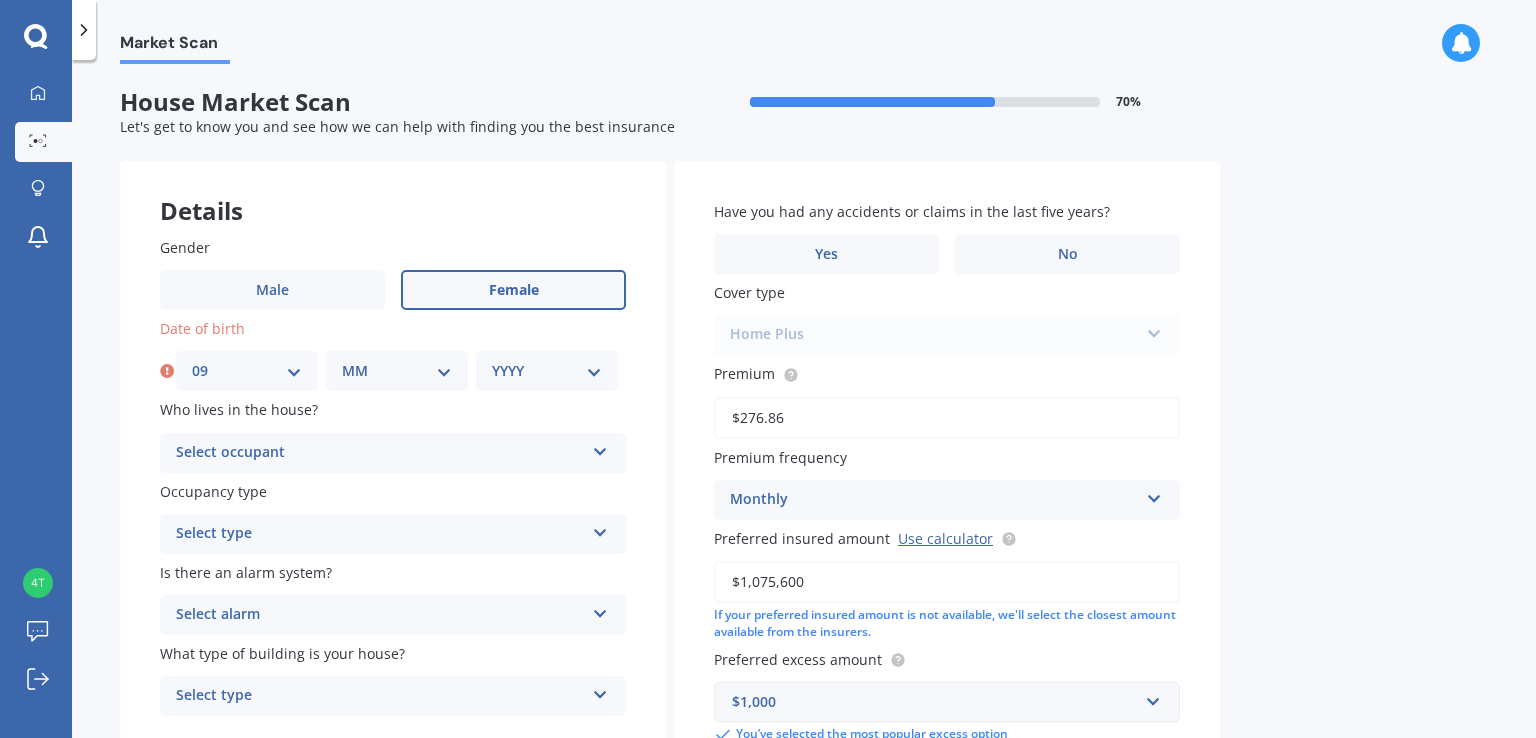 click on "MM 01 02 03 04 05 06 07 08 09 10 11 12" at bounding box center (397, 371) 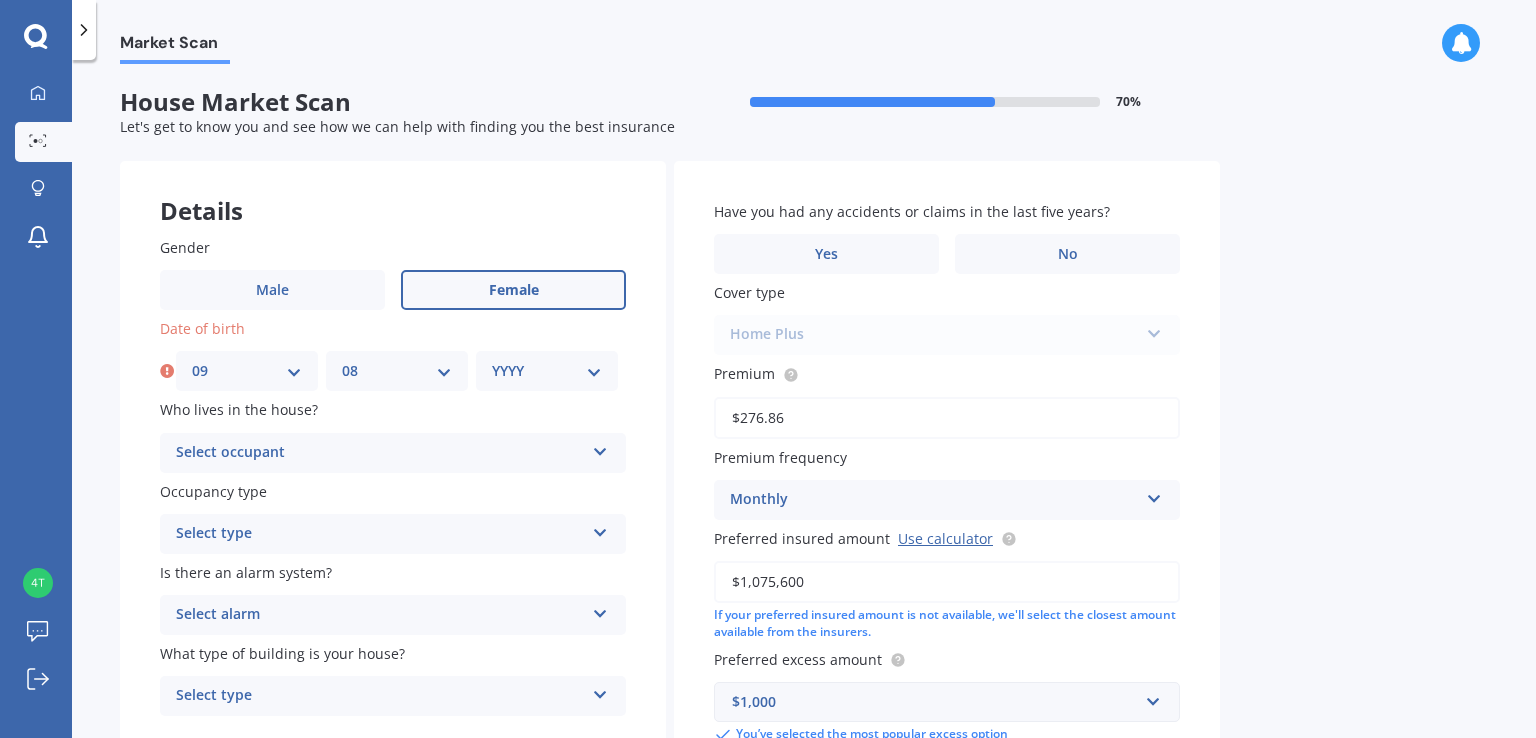 click on "MM 01 02 03 04 05 06 07 08 09 10 11 12" at bounding box center [397, 371] 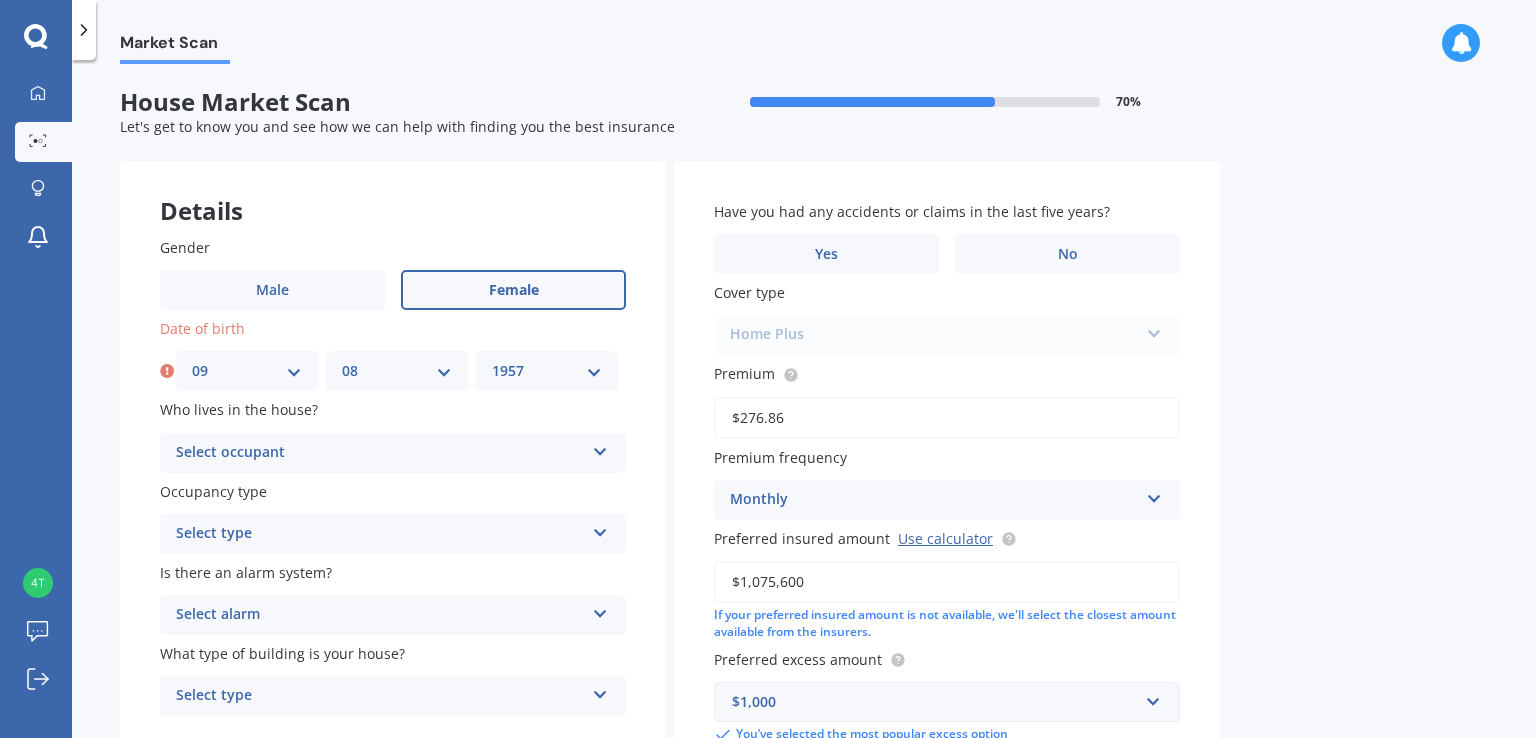 click on "YYYY 2009 2008 2007 2006 2005 2004 2003 2002 2001 2000 1999 1998 1997 1996 1995 1994 1993 1992 1991 1990 1989 1988 1987 1986 1985 1984 1983 1982 1981 1980 1979 1978 1977 1976 1975 1974 1973 1972 1971 1970 1969 1968 1967 1966 1965 1964 1963 1962 1961 1960 1959 1958 1957 1956 1955 1954 1953 1952 1951 1950 1949 1948 1947 1946 1945 1944 1943 1942 1941 1940 1939 1938 1937 1936 1935 1934 1933 1932 1931 1930 1929 1928 1927 1926 1925 1924 1923 1922 1921 1920 1919 1918 1917 1916 1915 1914 1913 1912 1911 1910" at bounding box center [547, 371] 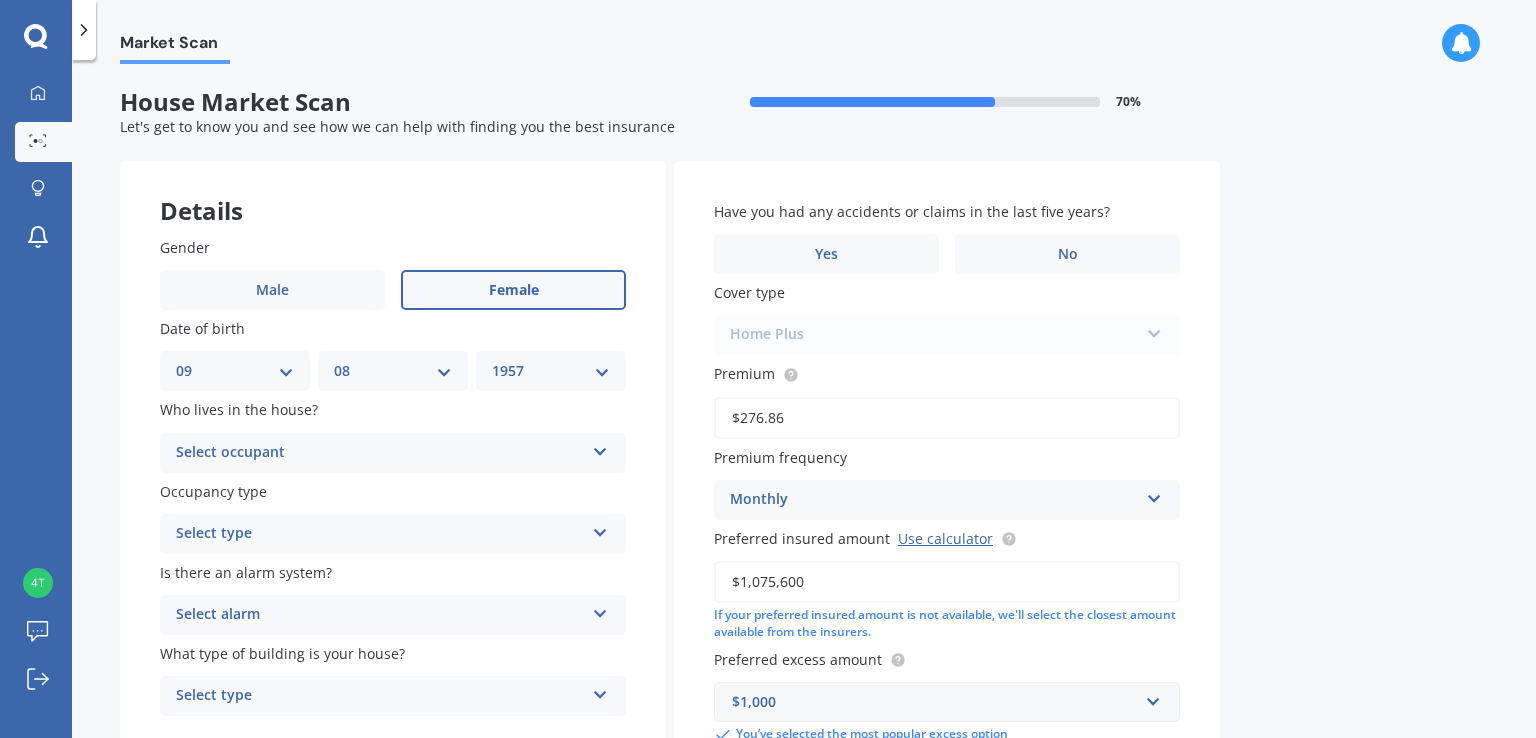 click at bounding box center (600, 448) 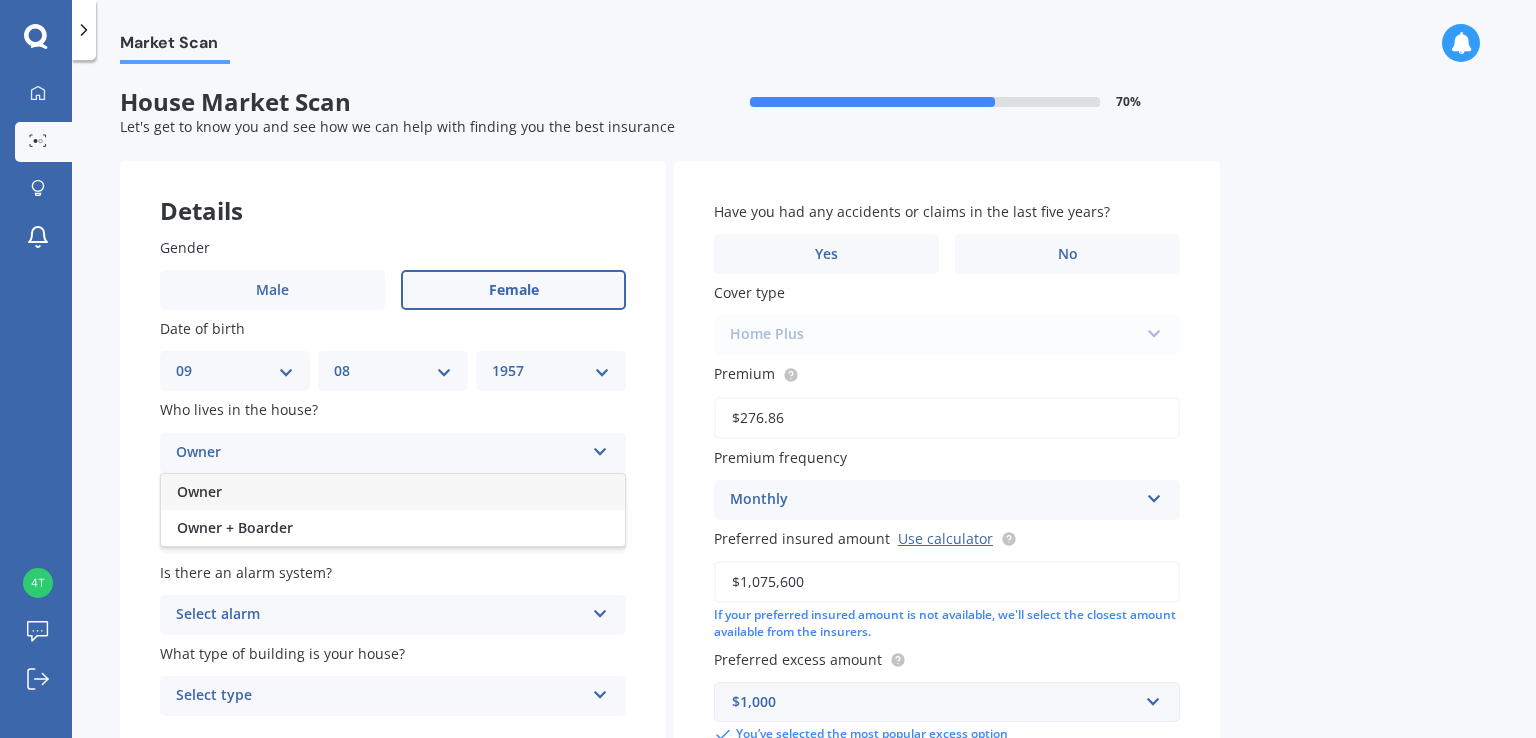 click on "Owner" at bounding box center [199, 491] 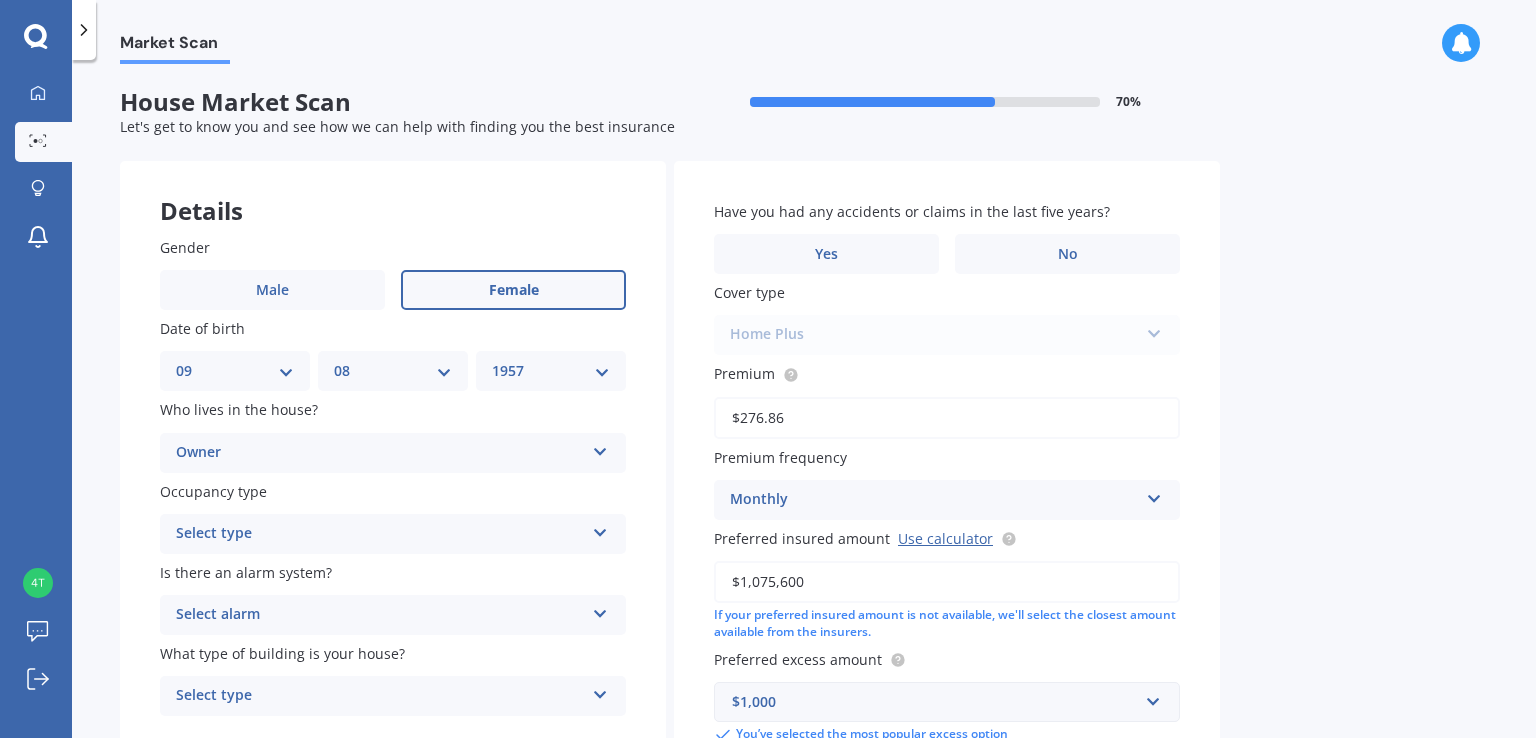 click at bounding box center [600, 529] 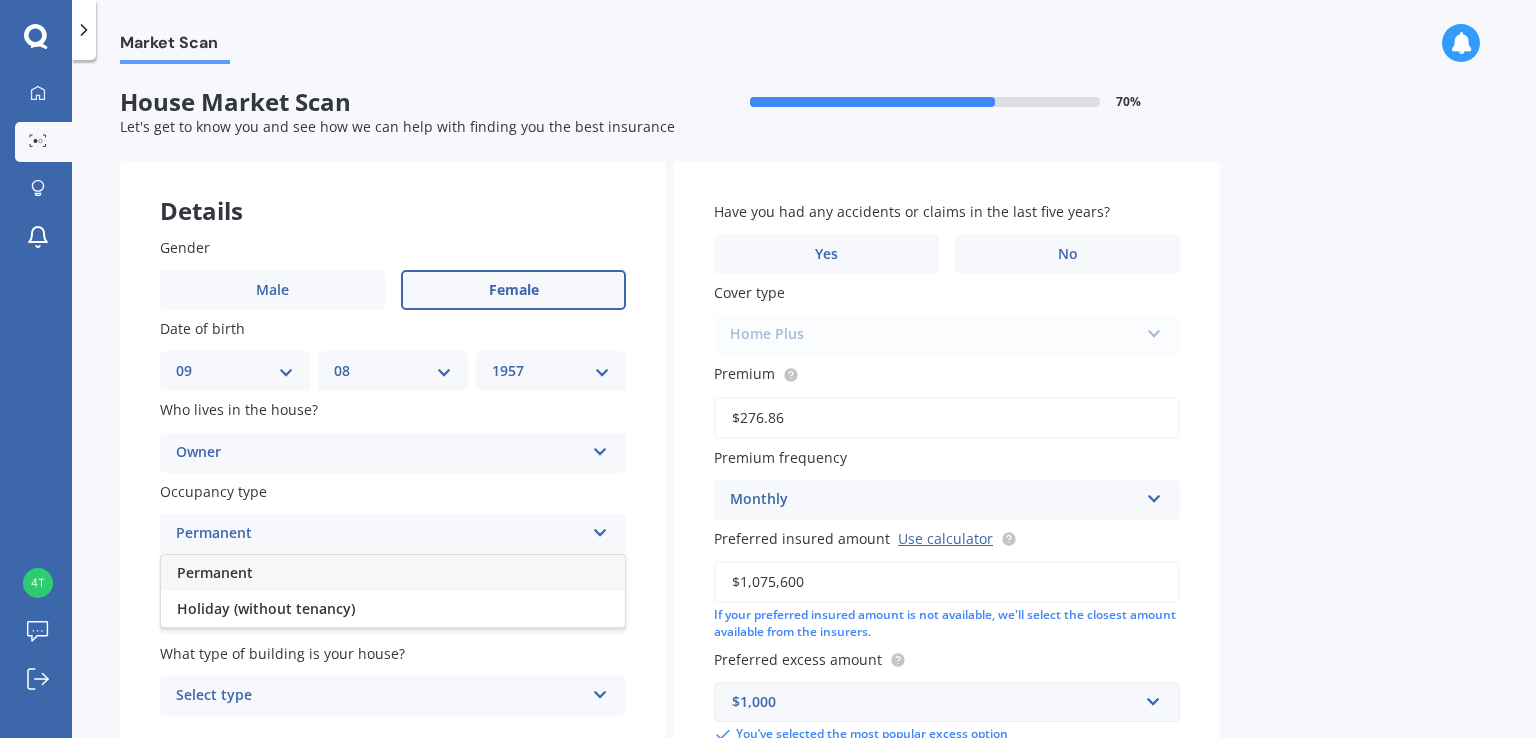 click on "Permanent" at bounding box center [393, 573] 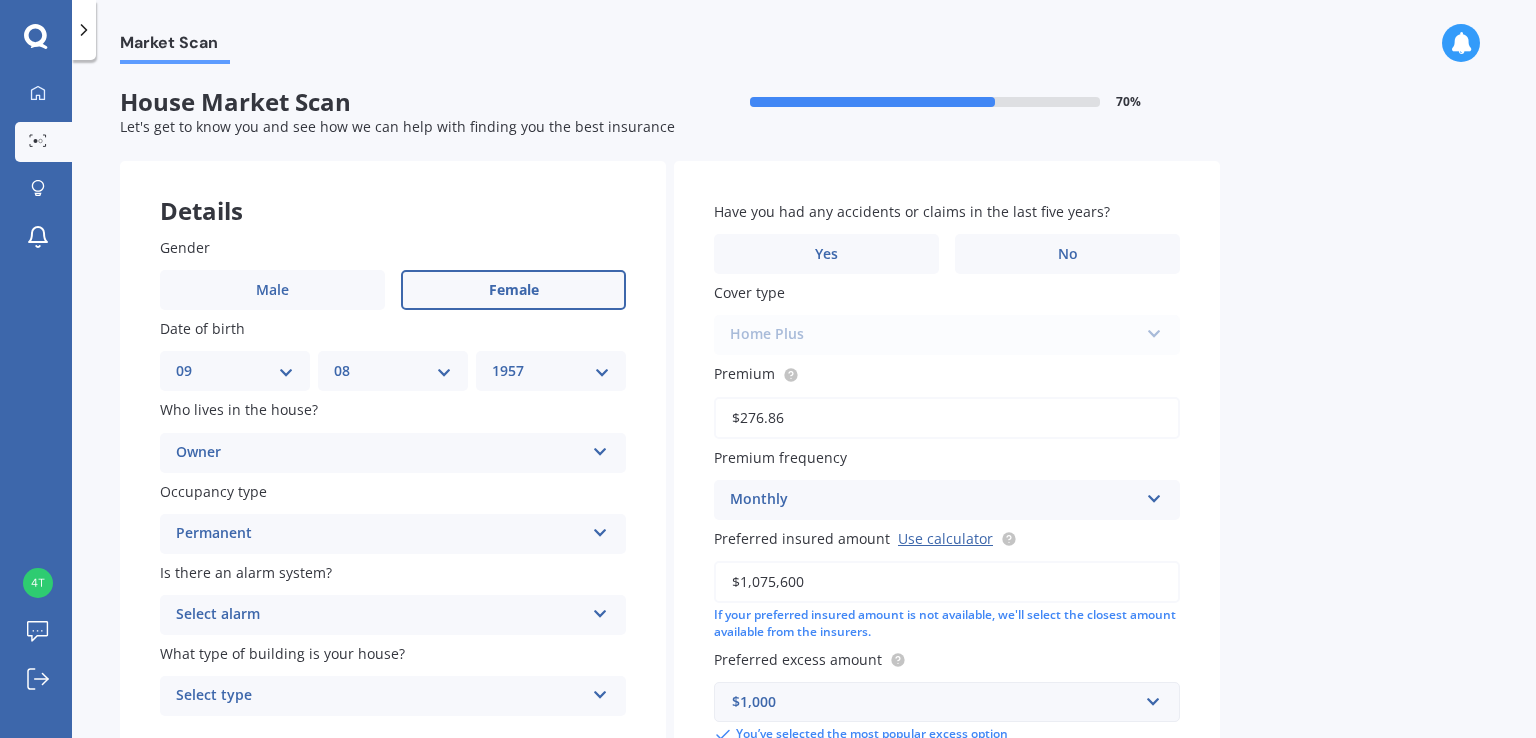click at bounding box center [600, 610] 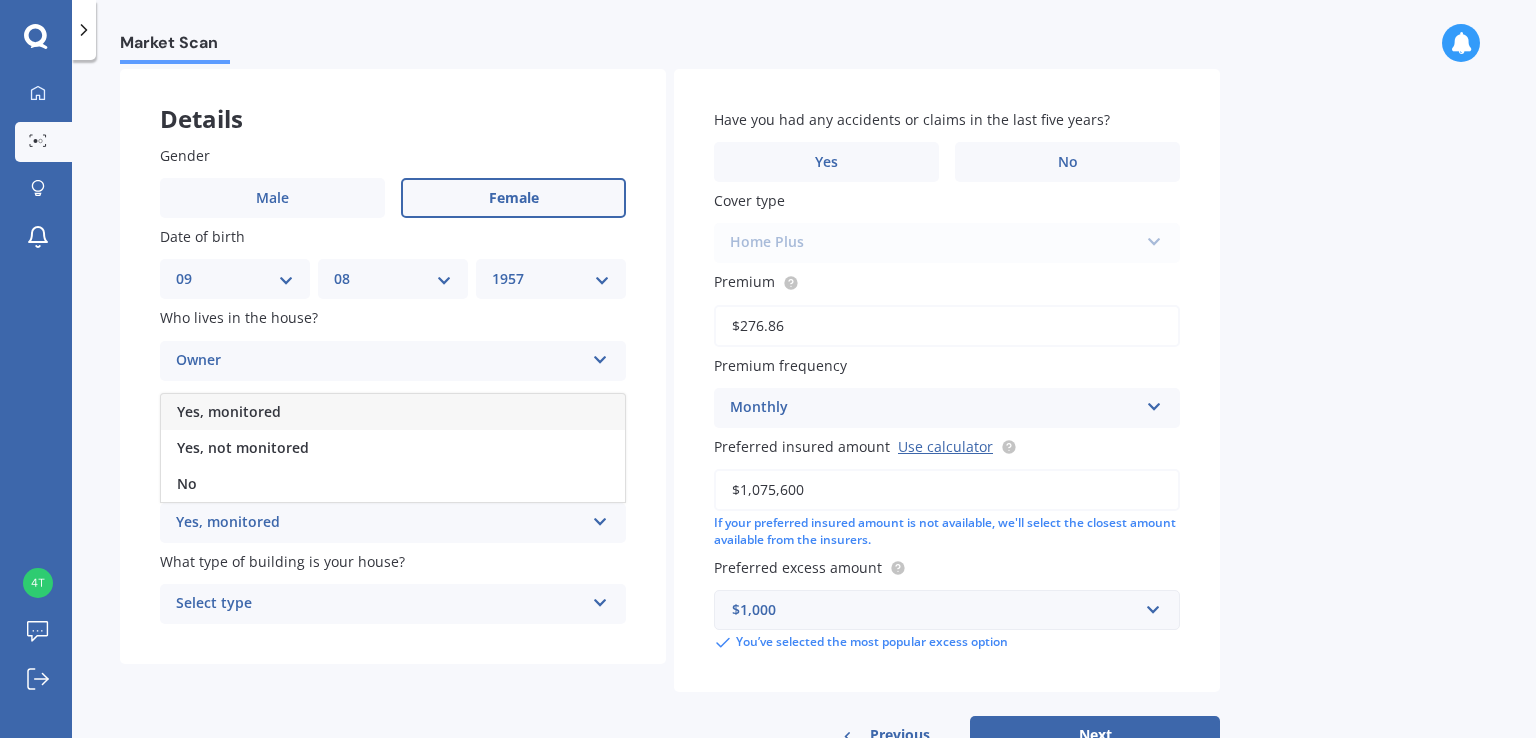 scroll, scrollTop: 135, scrollLeft: 0, axis: vertical 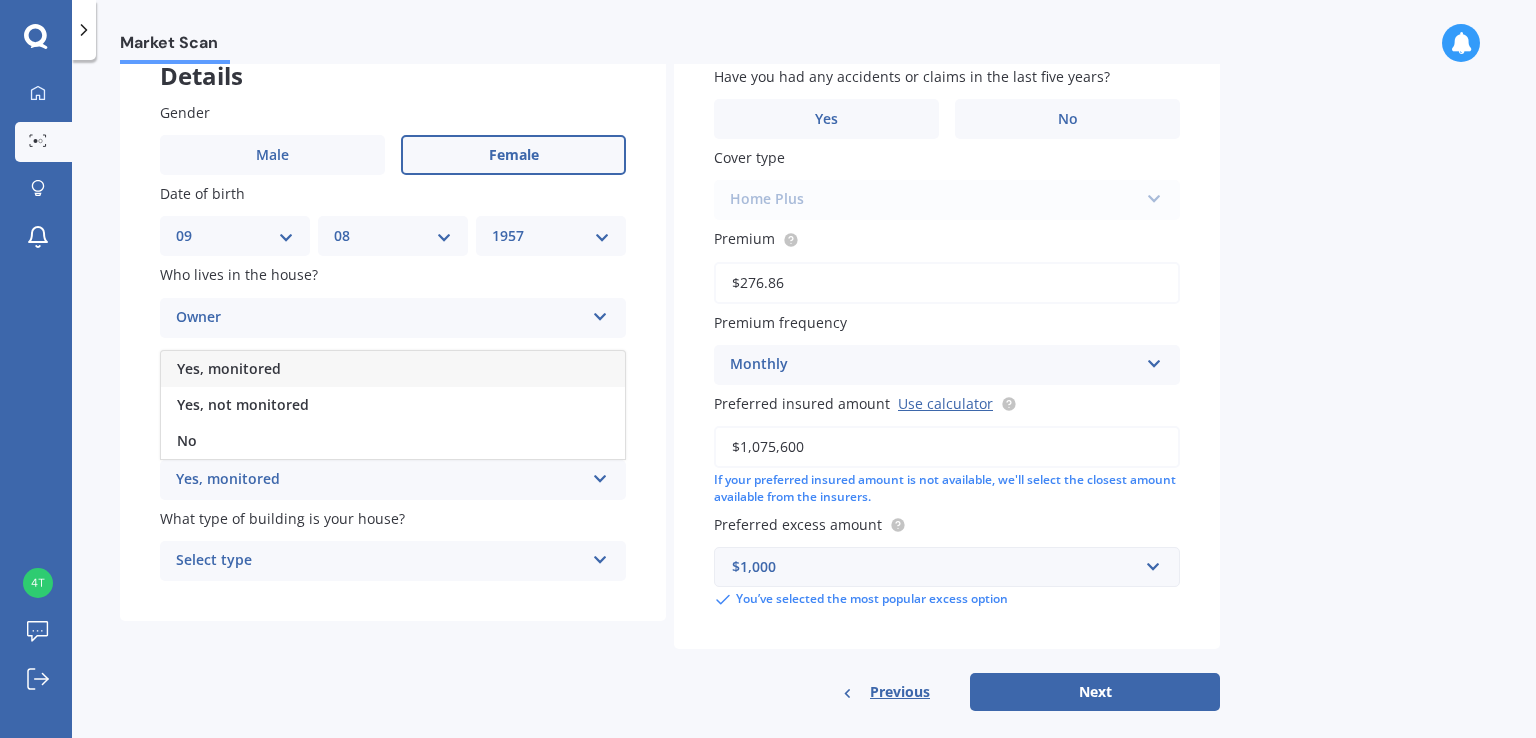 click on "No" at bounding box center [187, 440] 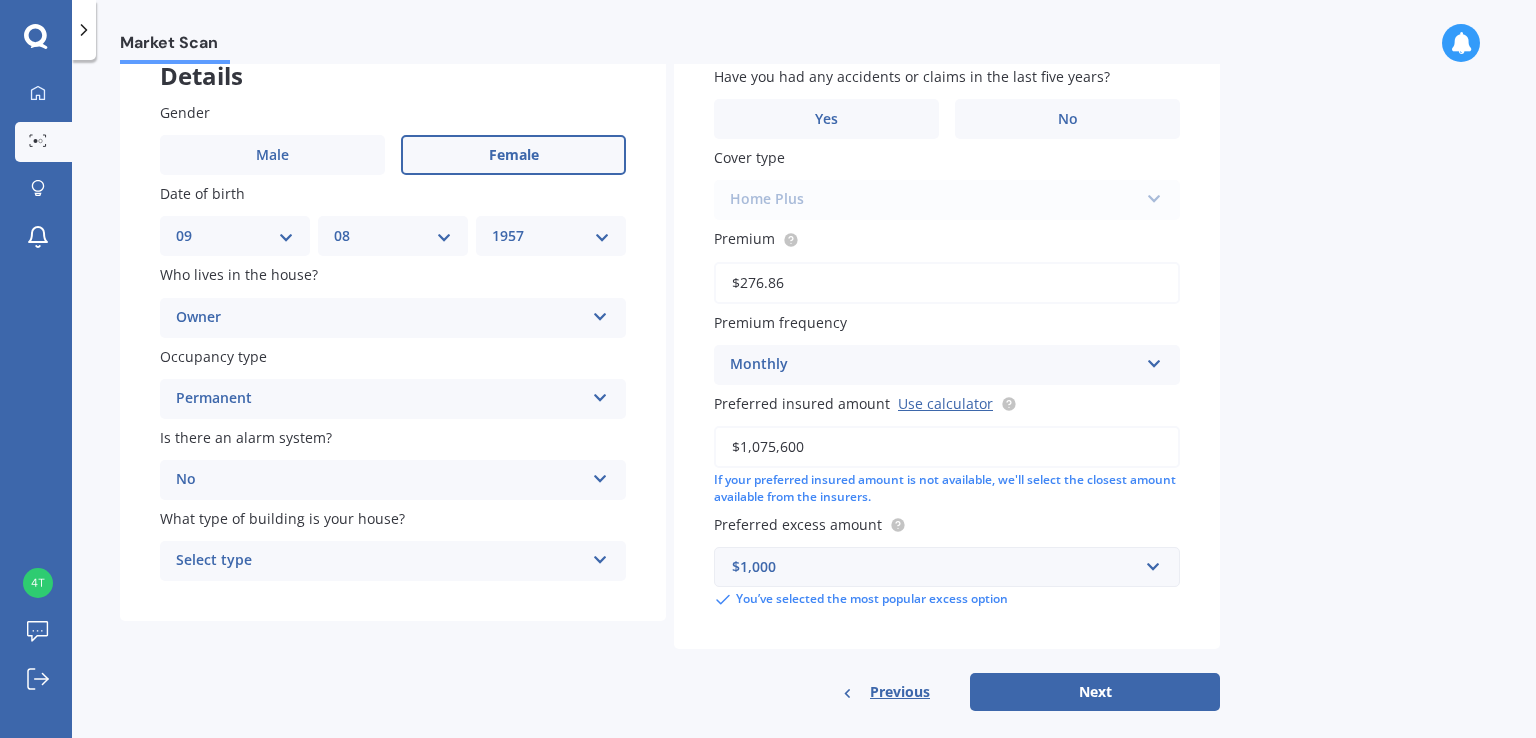 click at bounding box center (600, 475) 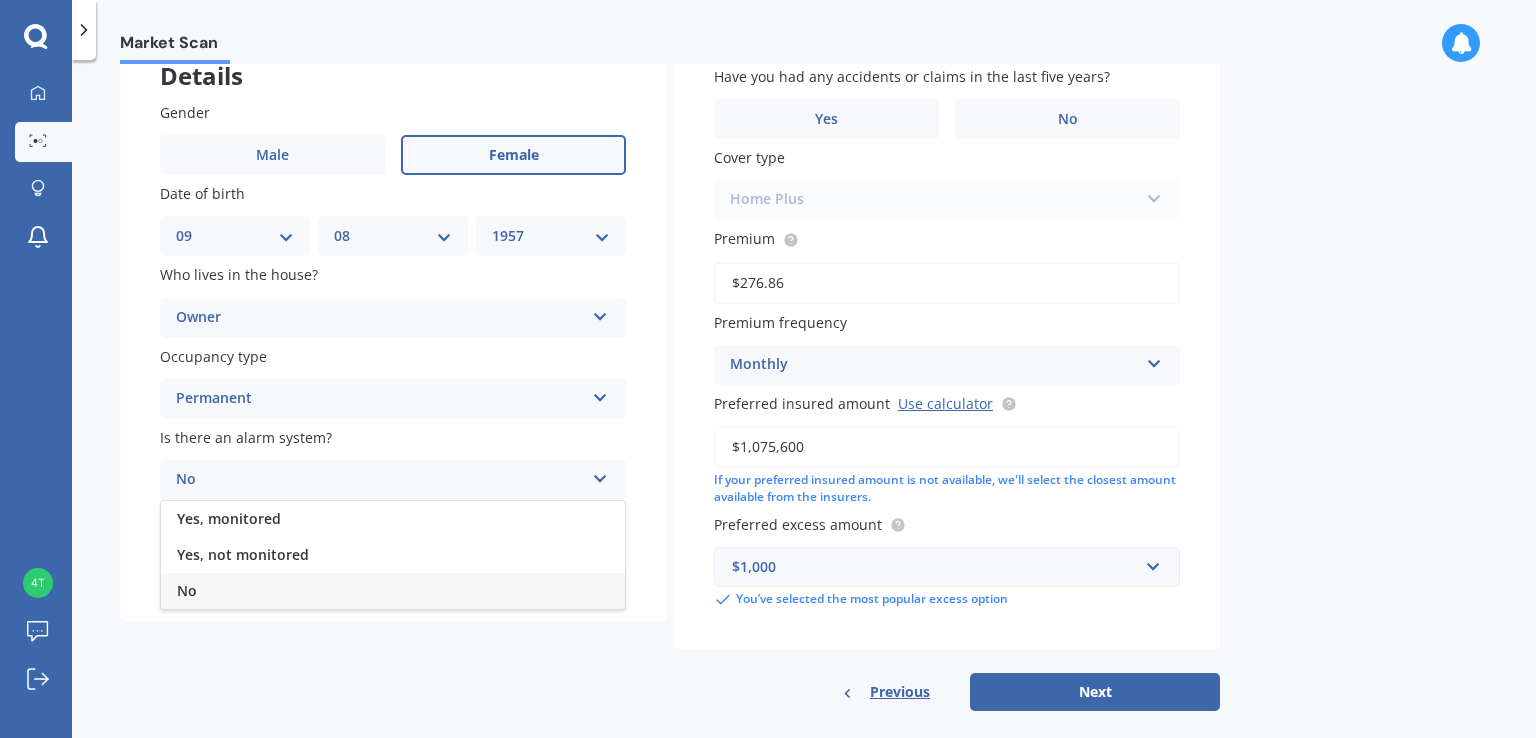 click on "Yes, not monitored" at bounding box center (393, 555) 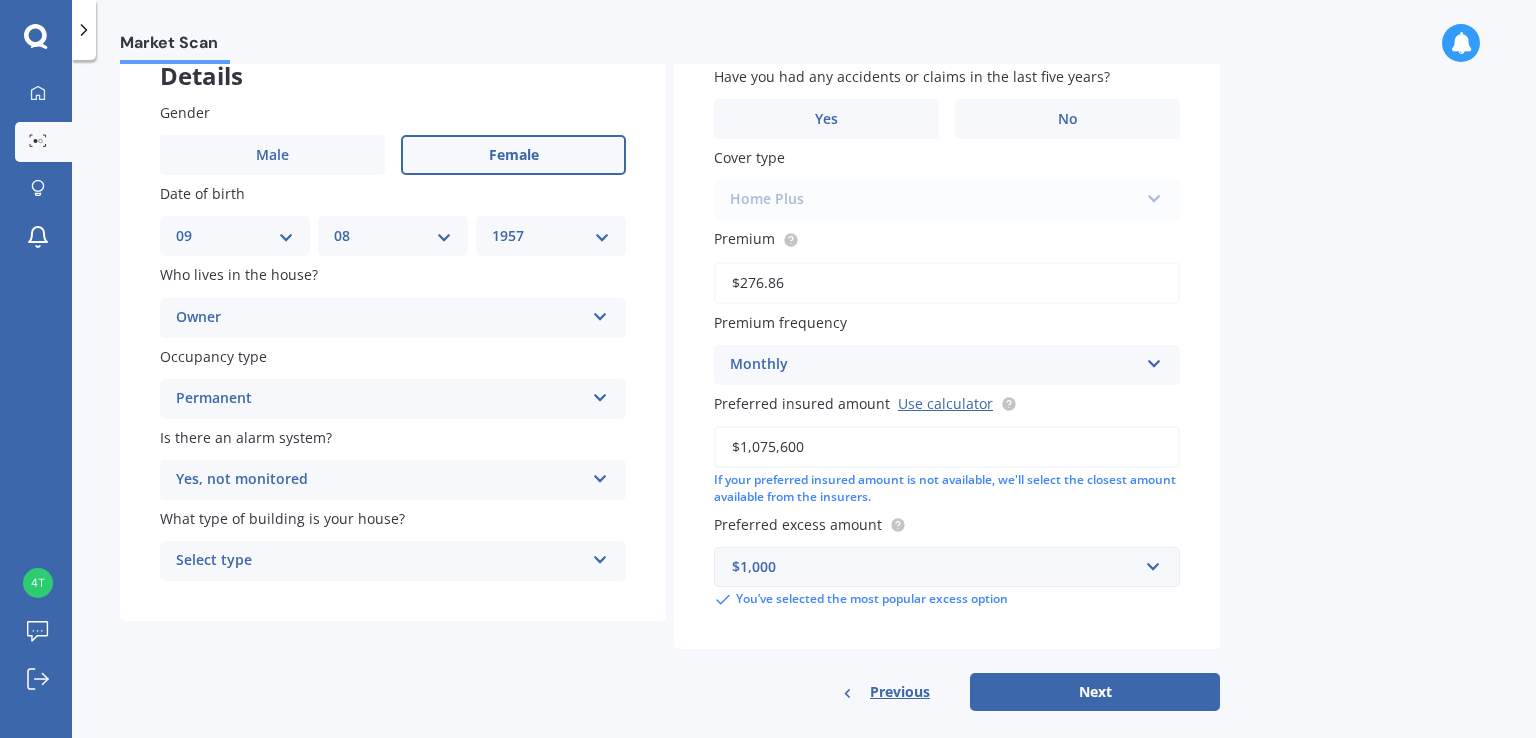 click at bounding box center [600, 475] 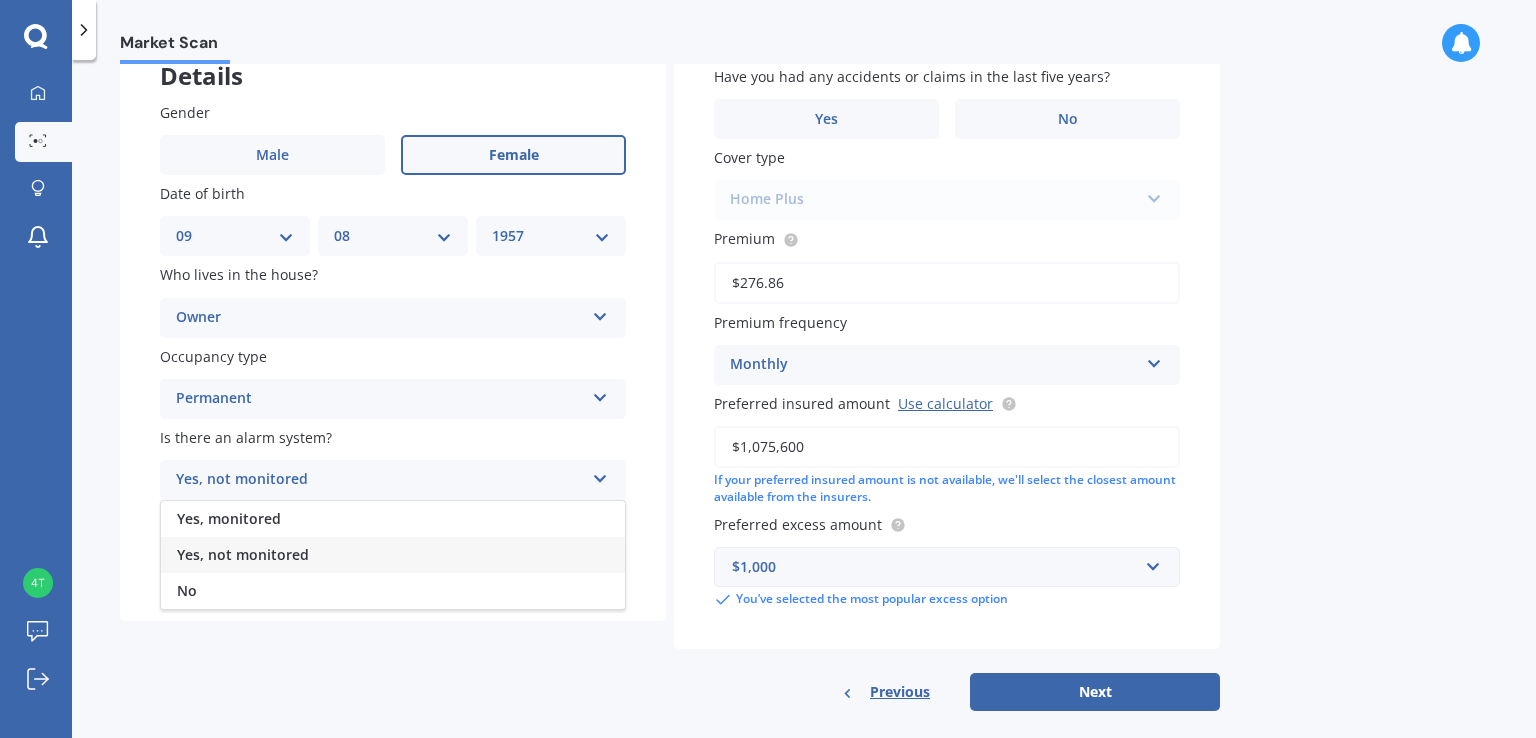 click on "Yes, not monitored" at bounding box center [393, 555] 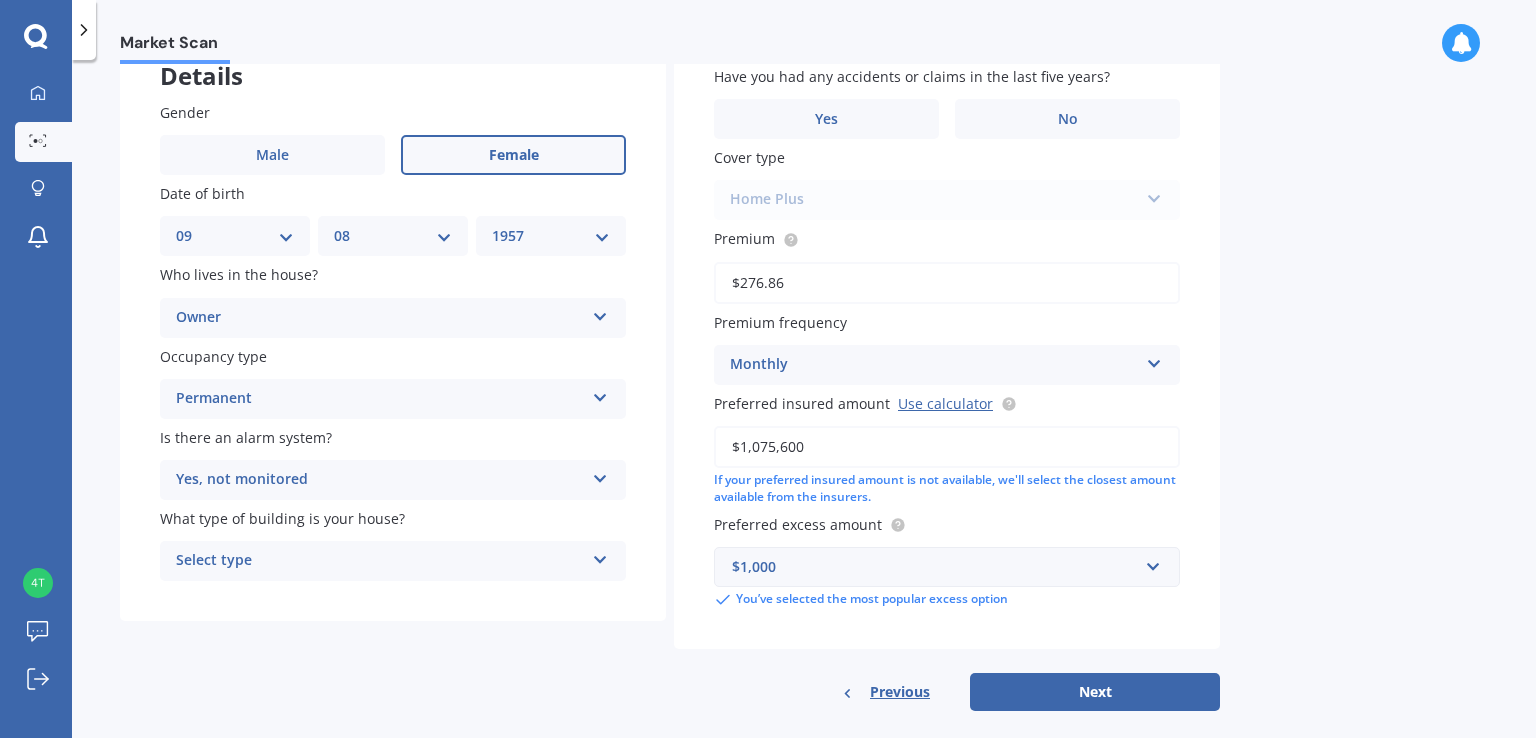 click at bounding box center [600, 556] 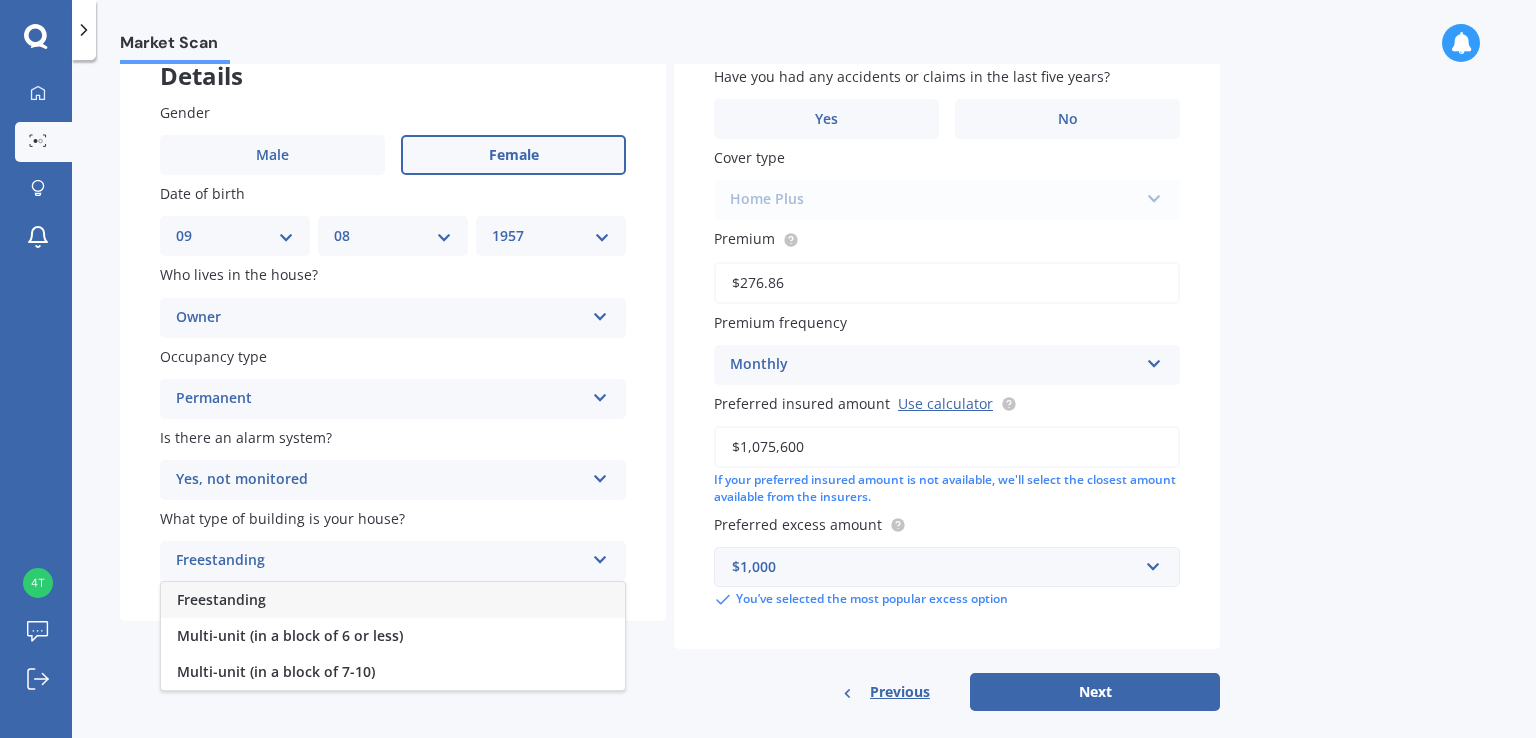 click on "Freestanding" at bounding box center (221, 599) 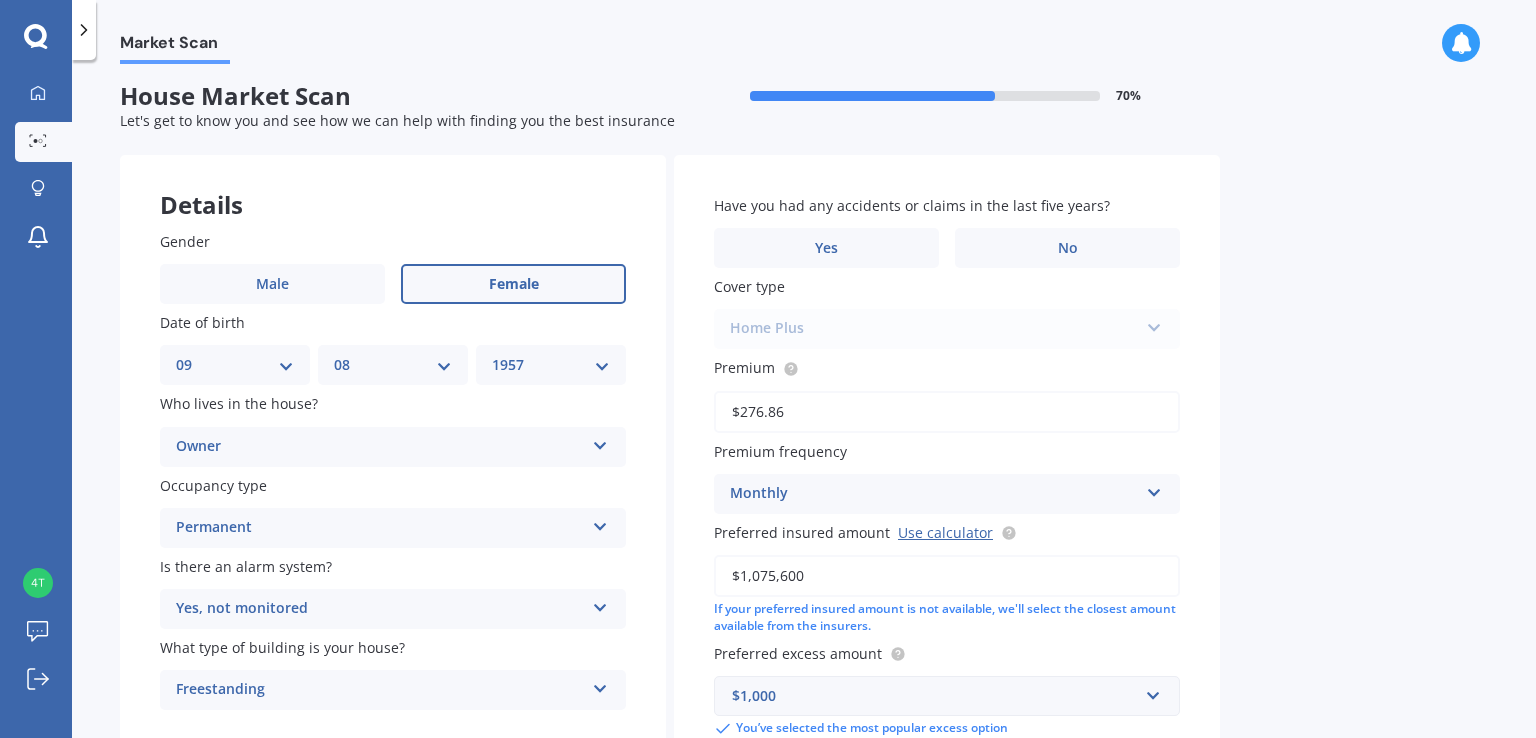 scroll, scrollTop: 0, scrollLeft: 0, axis: both 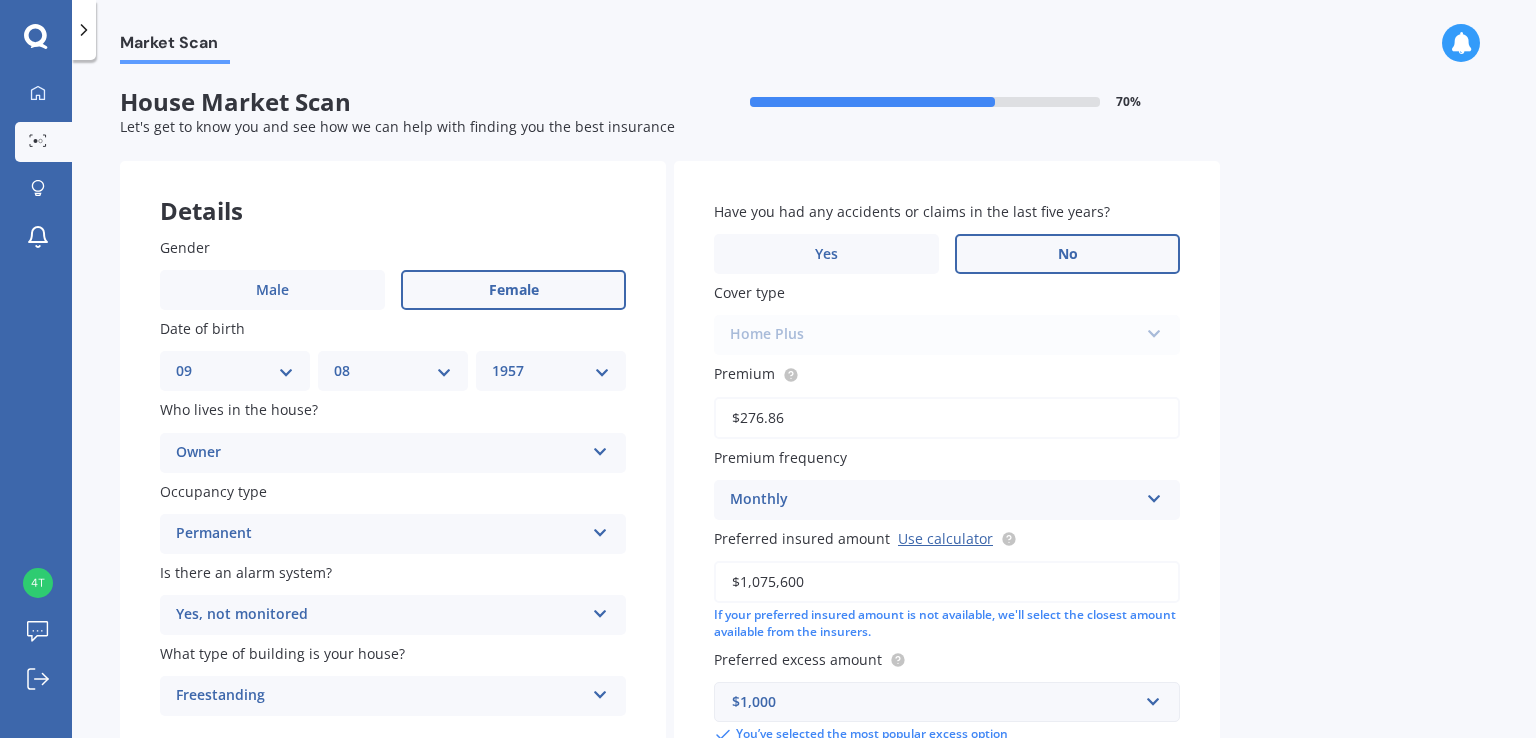 click on "No" at bounding box center (1067, 254) 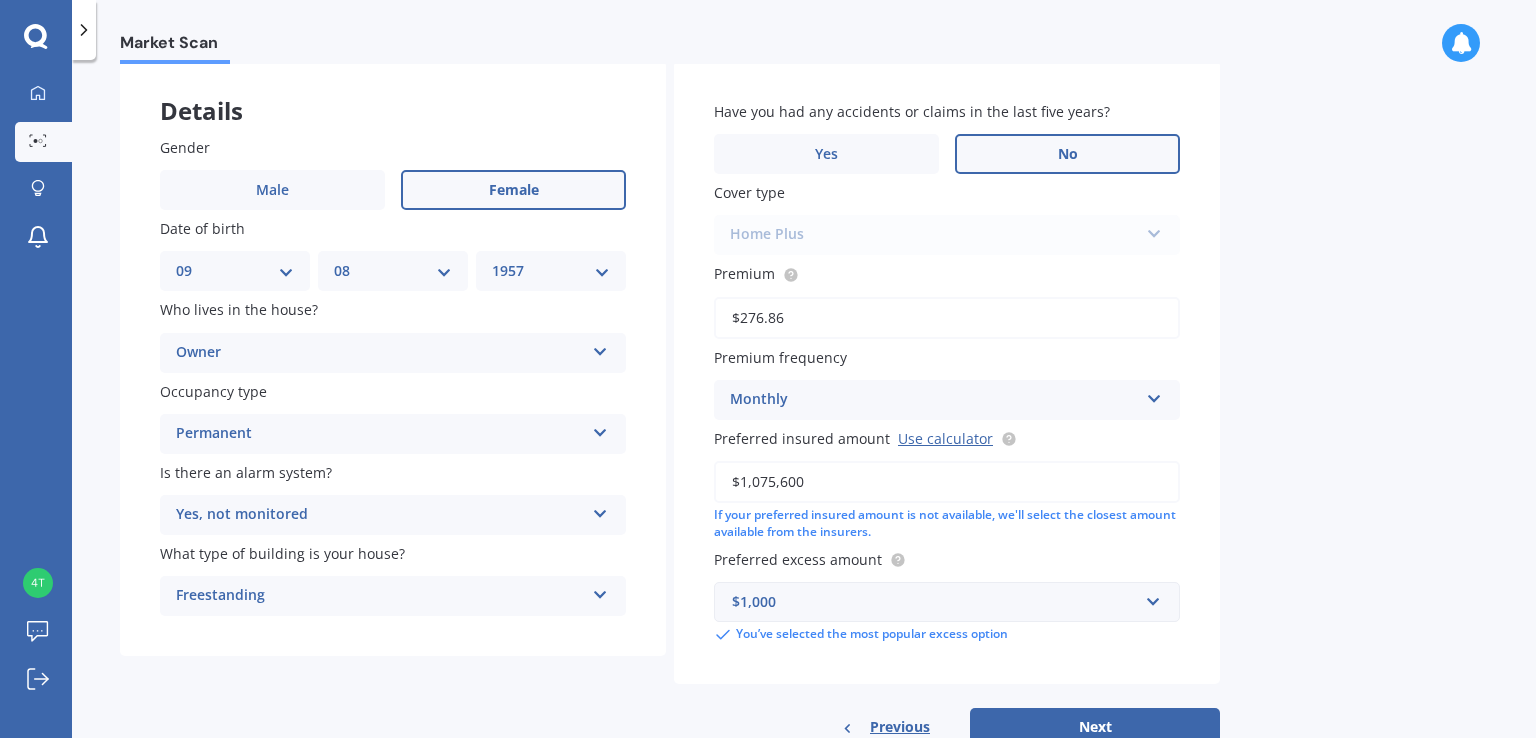 scroll, scrollTop: 160, scrollLeft: 0, axis: vertical 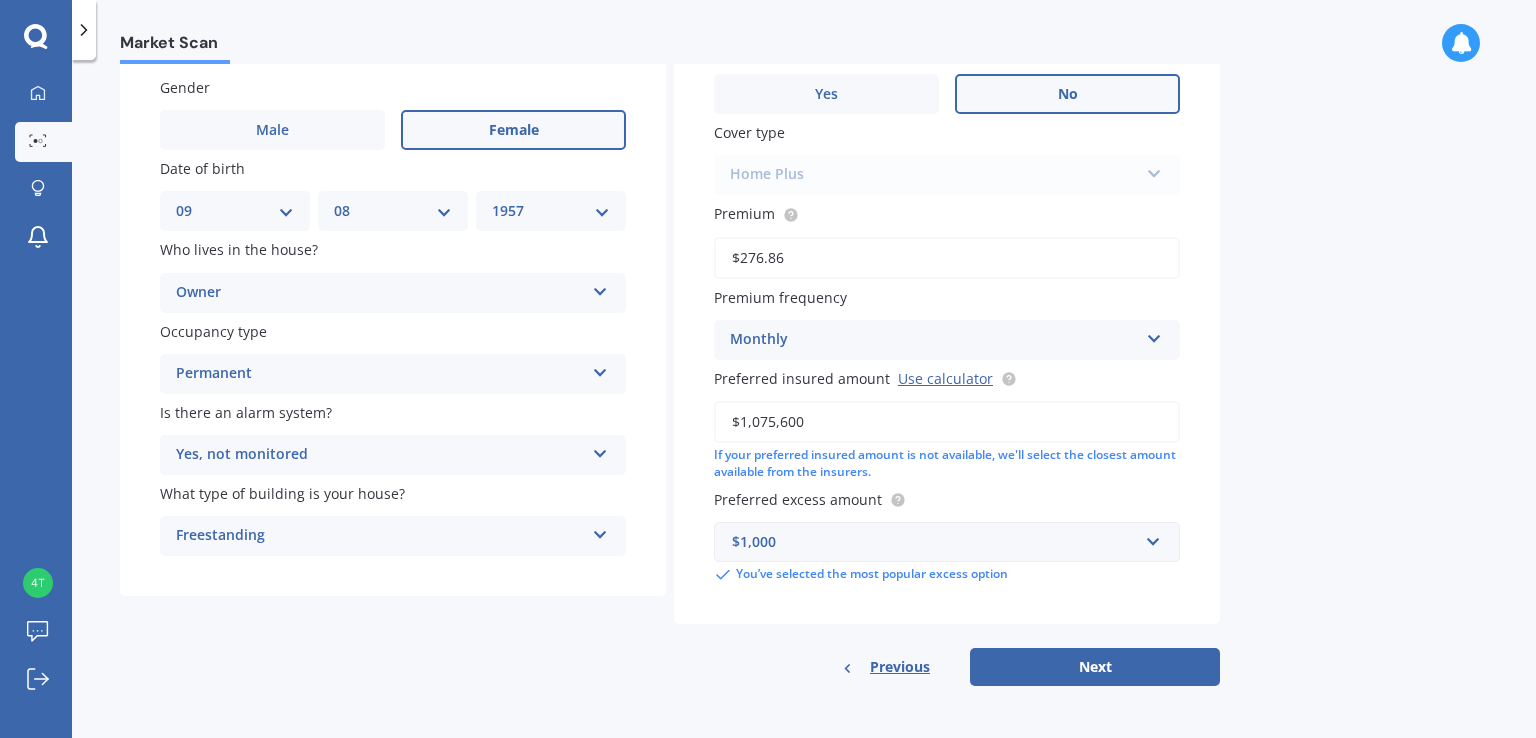 click on "Home Plus Premier House Market Value House Home Plus" at bounding box center (947, 175) 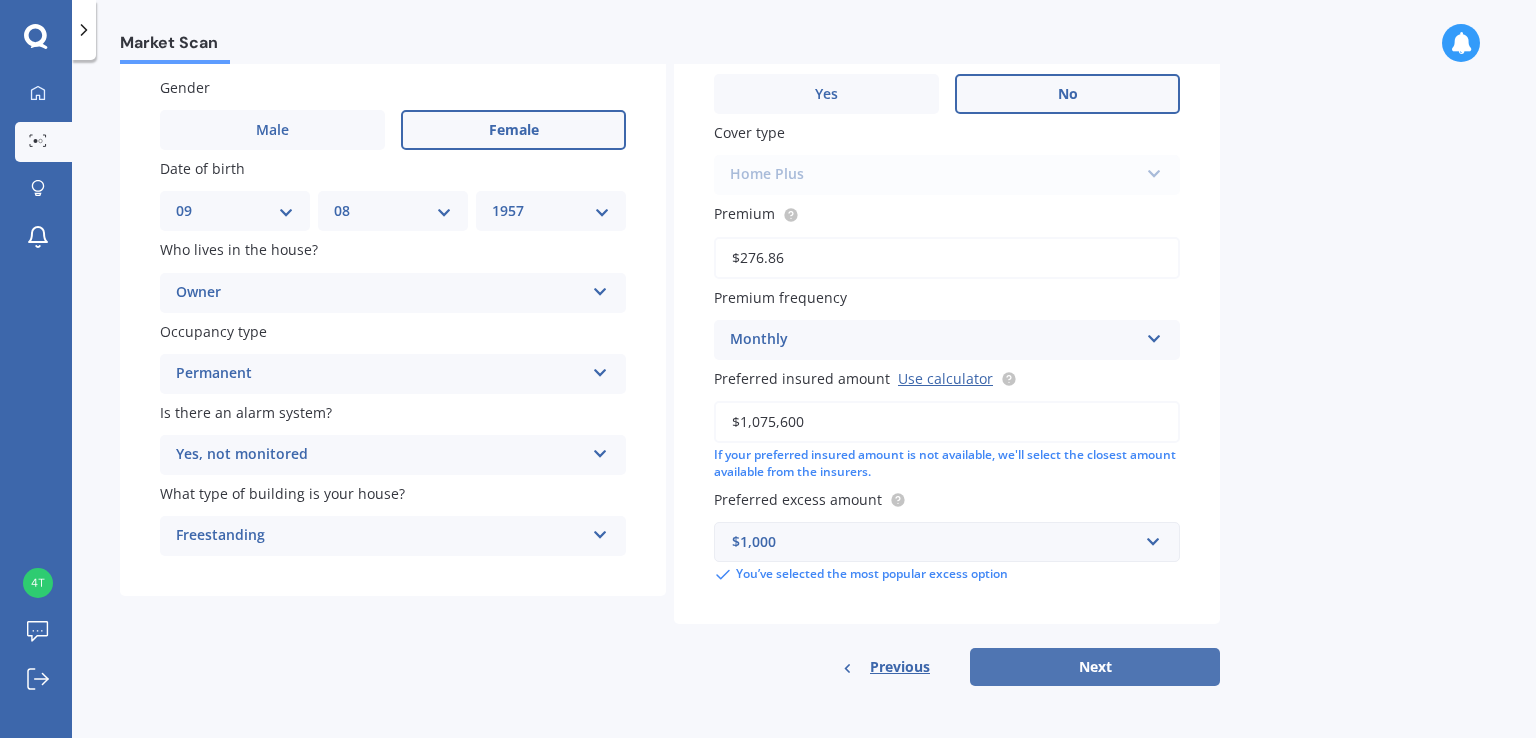 click on "Next" at bounding box center (1095, 667) 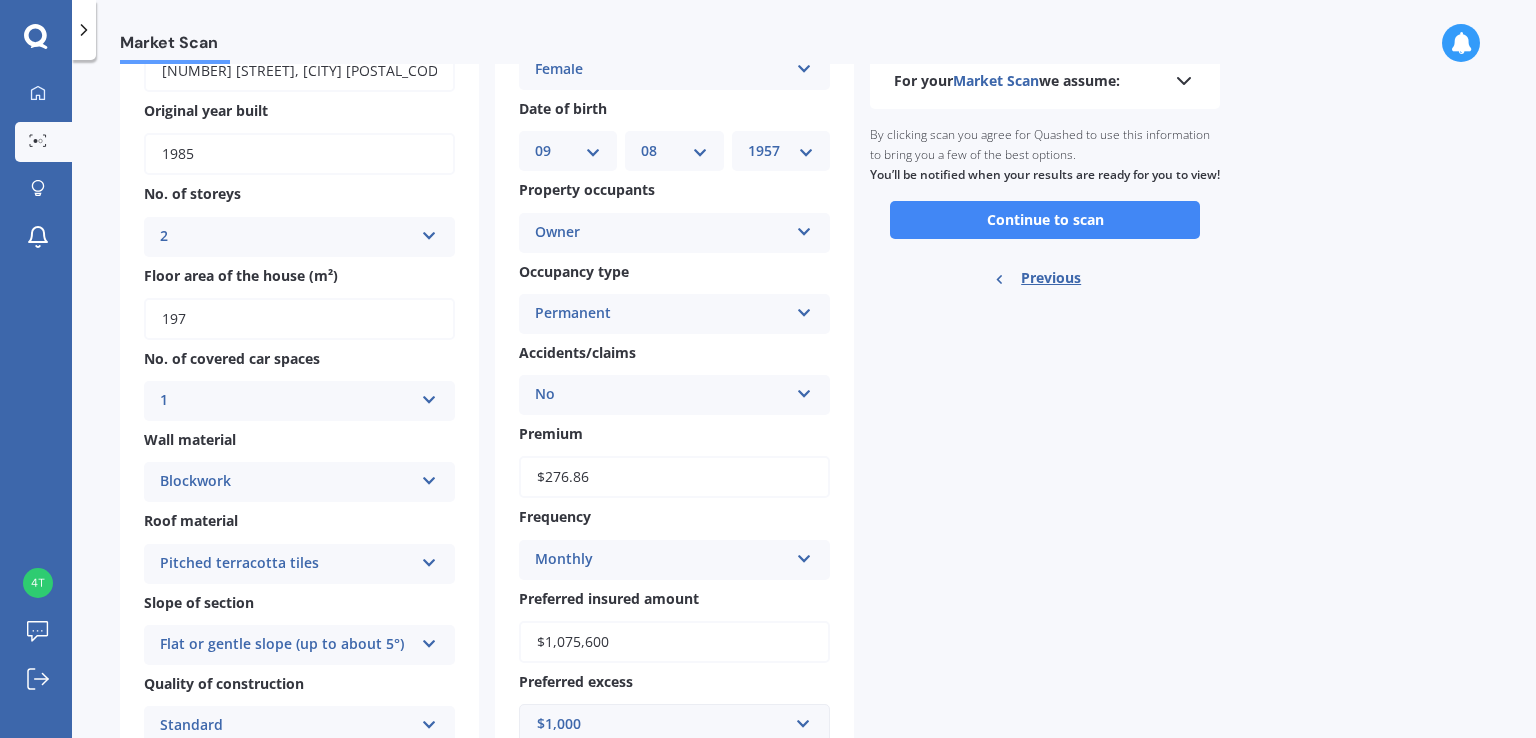 scroll, scrollTop: 0, scrollLeft: 0, axis: both 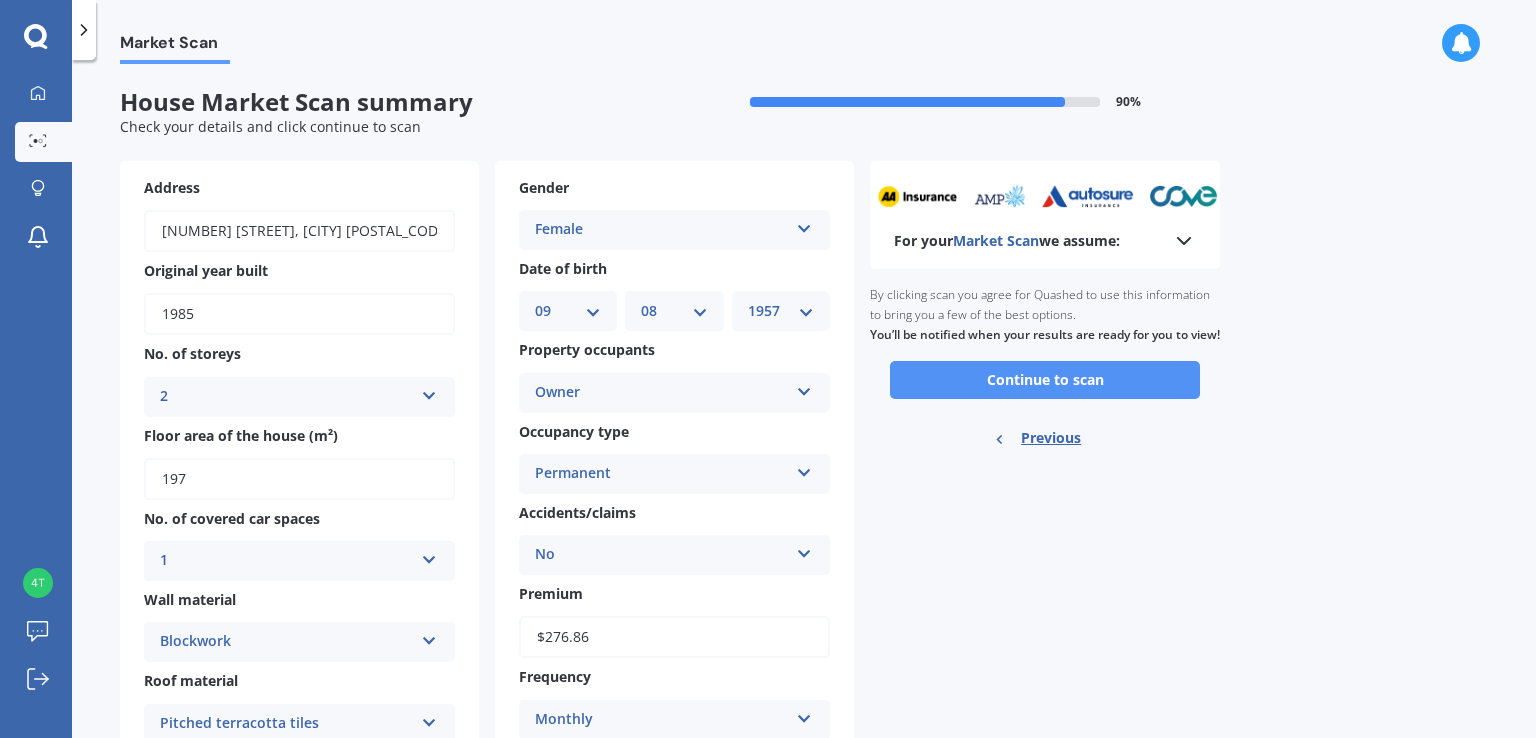 click on "Continue to scan" at bounding box center (1045, 380) 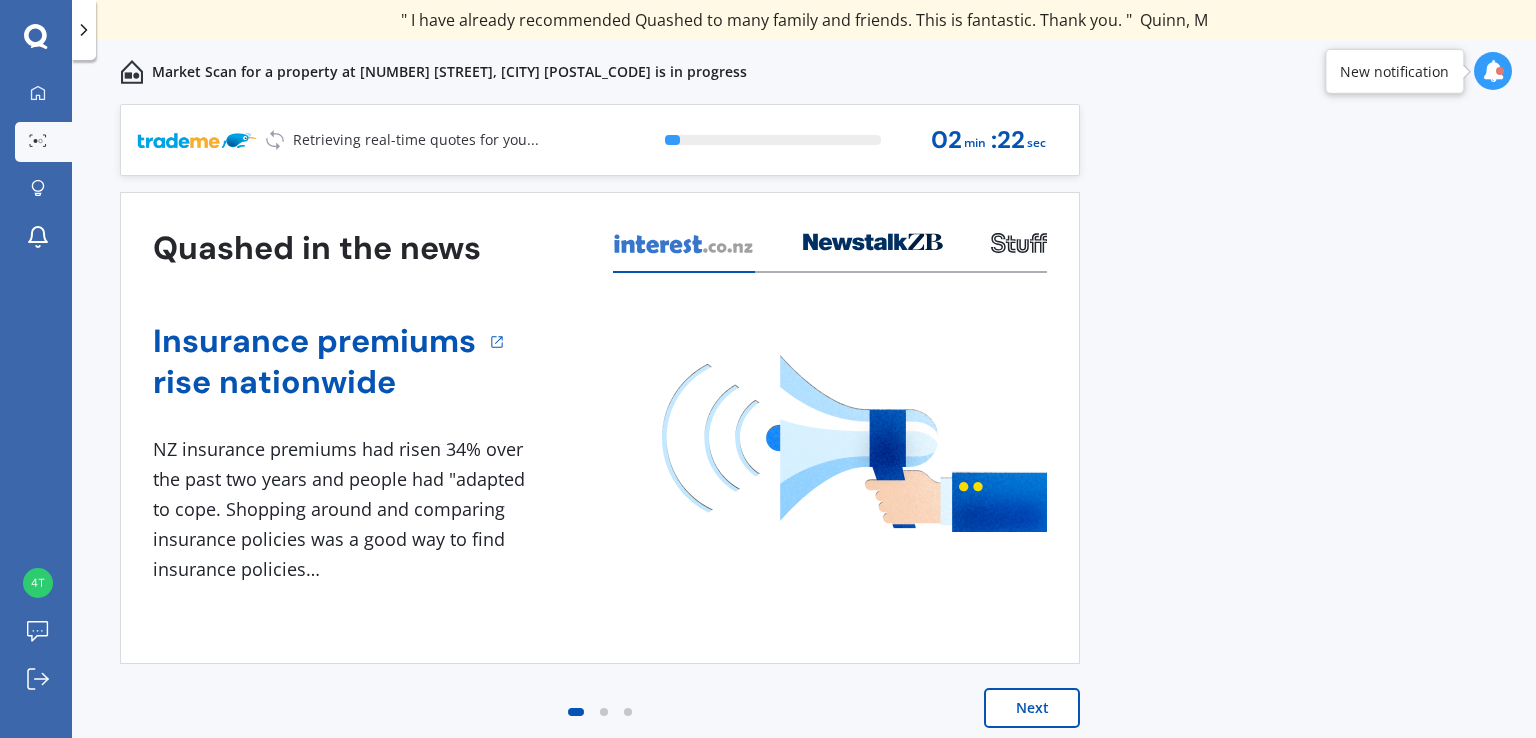 click on "Next" at bounding box center (1032, 708) 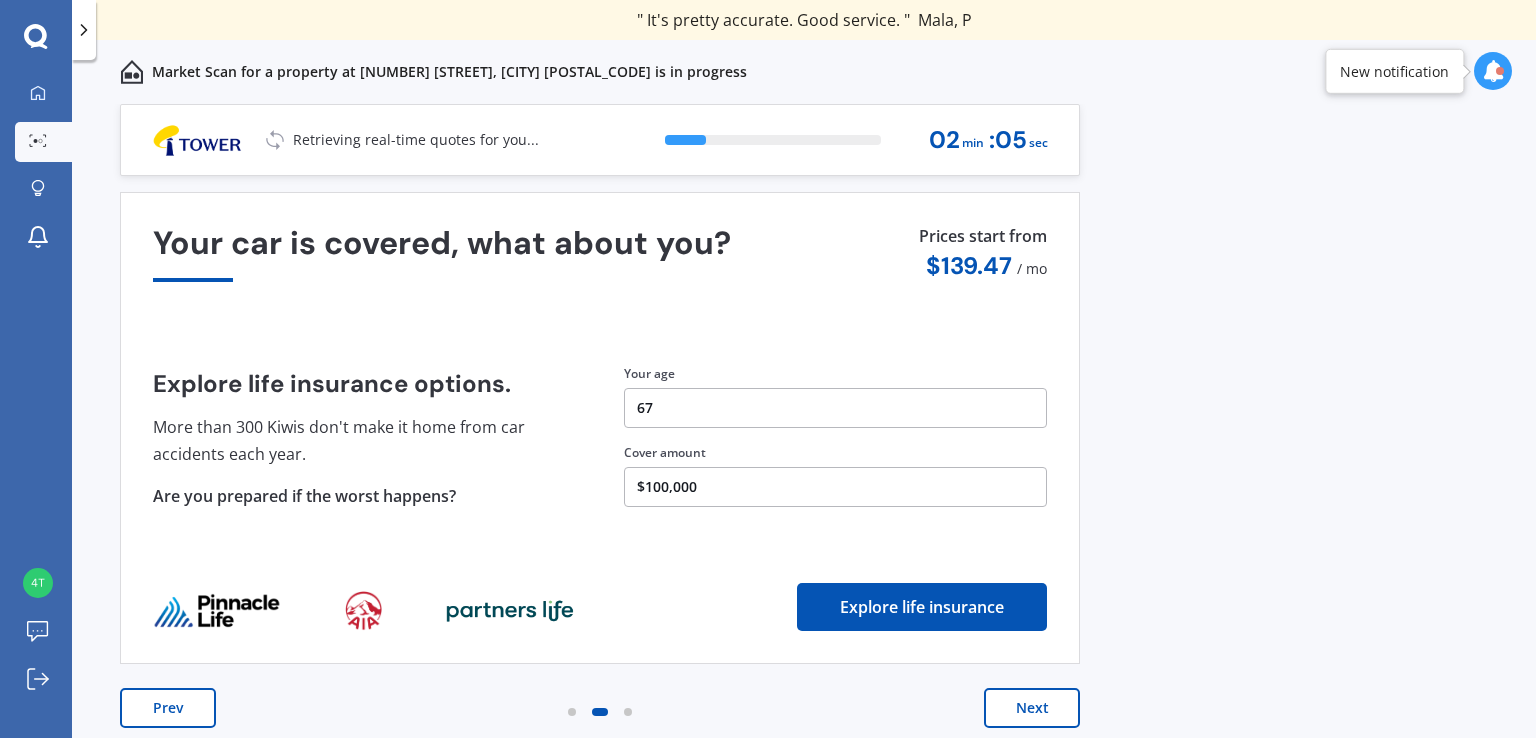 click on "$100,000" at bounding box center (835, 487) 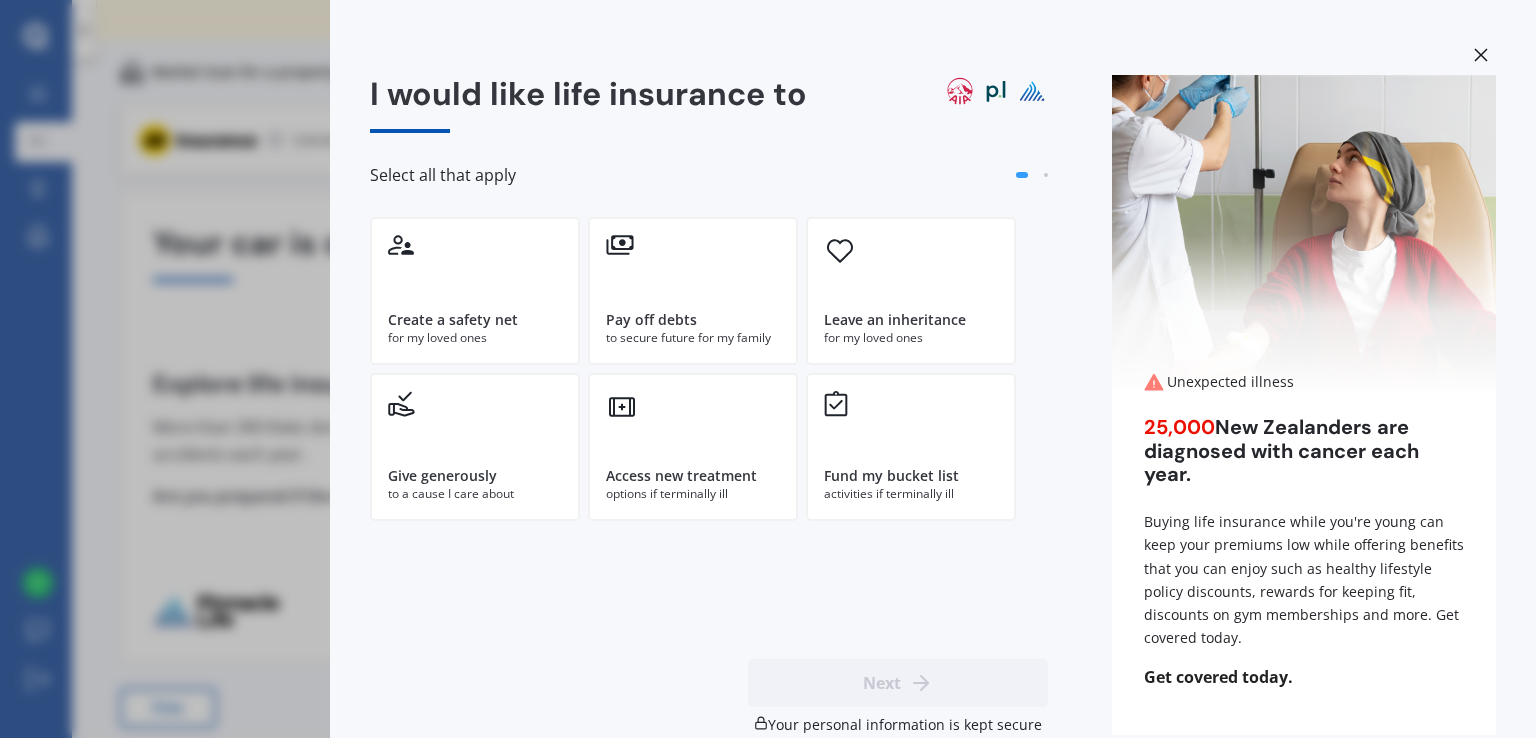 click on "Your personal information is kept secure Unexpected illness 25,000 New Zealanders are diagnosed with cancer each year. Buying life insurance while you're young can keep your premiums low while offering benefits that you can enjoy such as healthy lifestyle policy discounts, rewards for keeping fit, discounts on gym memberships and more. Get covered today. Get covered today." at bounding box center (768, 369) 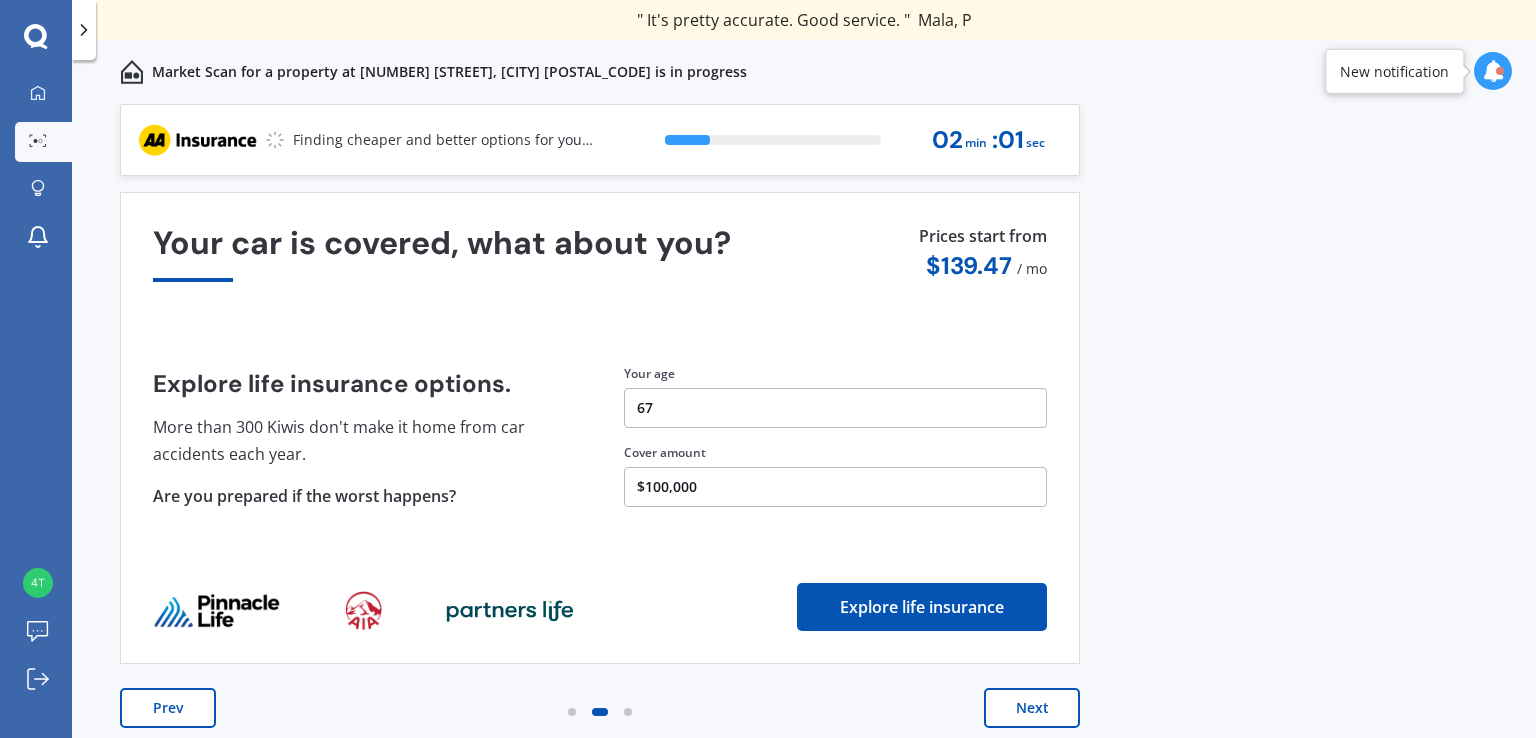 click on "$100,000" at bounding box center [835, 487] 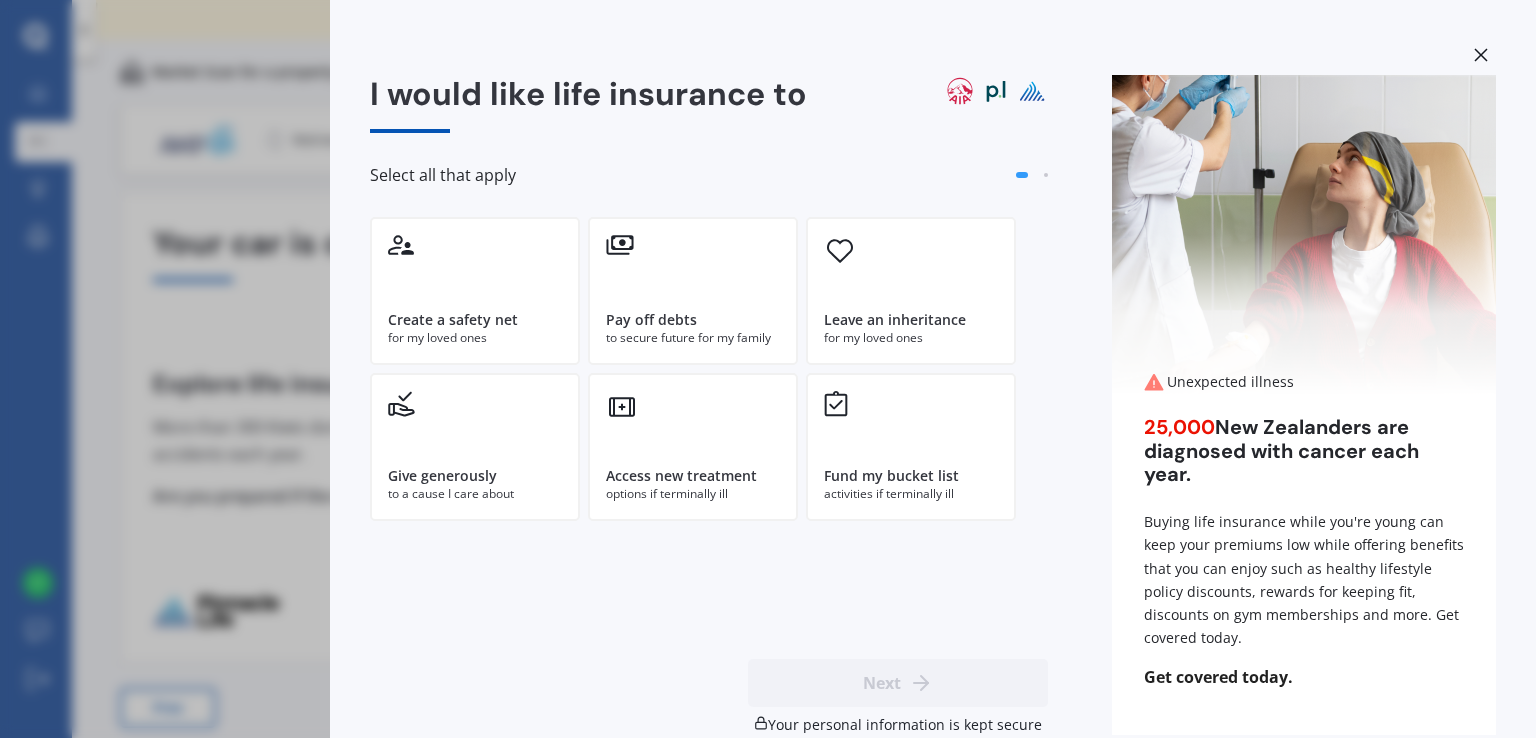 click on "Your personal information is kept secure Unexpected illness 25,000 New Zealanders are diagnosed with cancer each year. Buying life insurance while you're young can keep your premiums low while offering benefits that you can enjoy such as healthy lifestyle policy discounts, rewards for keeping fit, discounts on gym memberships and more. Get covered today. Get covered today." at bounding box center (768, 369) 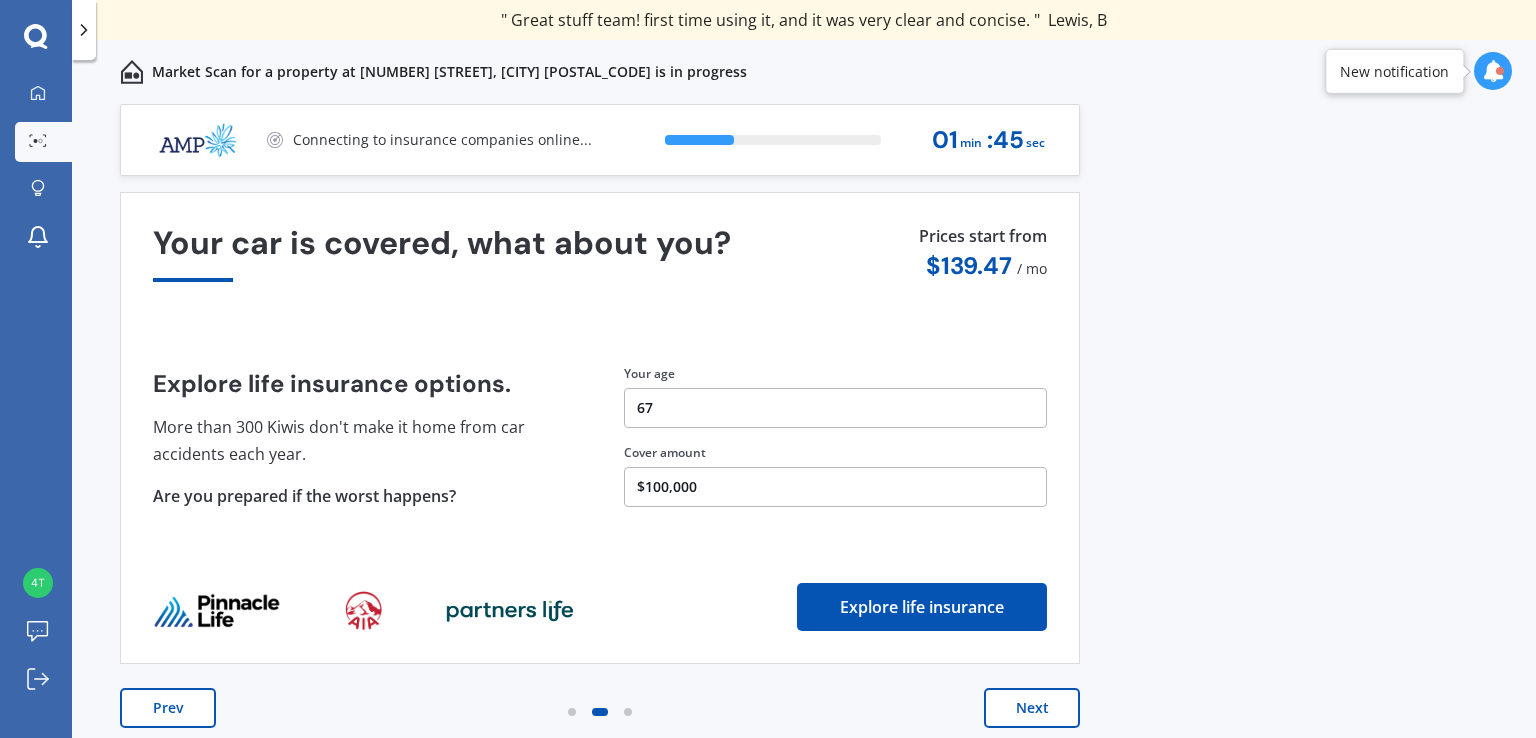 click on "Next" at bounding box center (1032, 708) 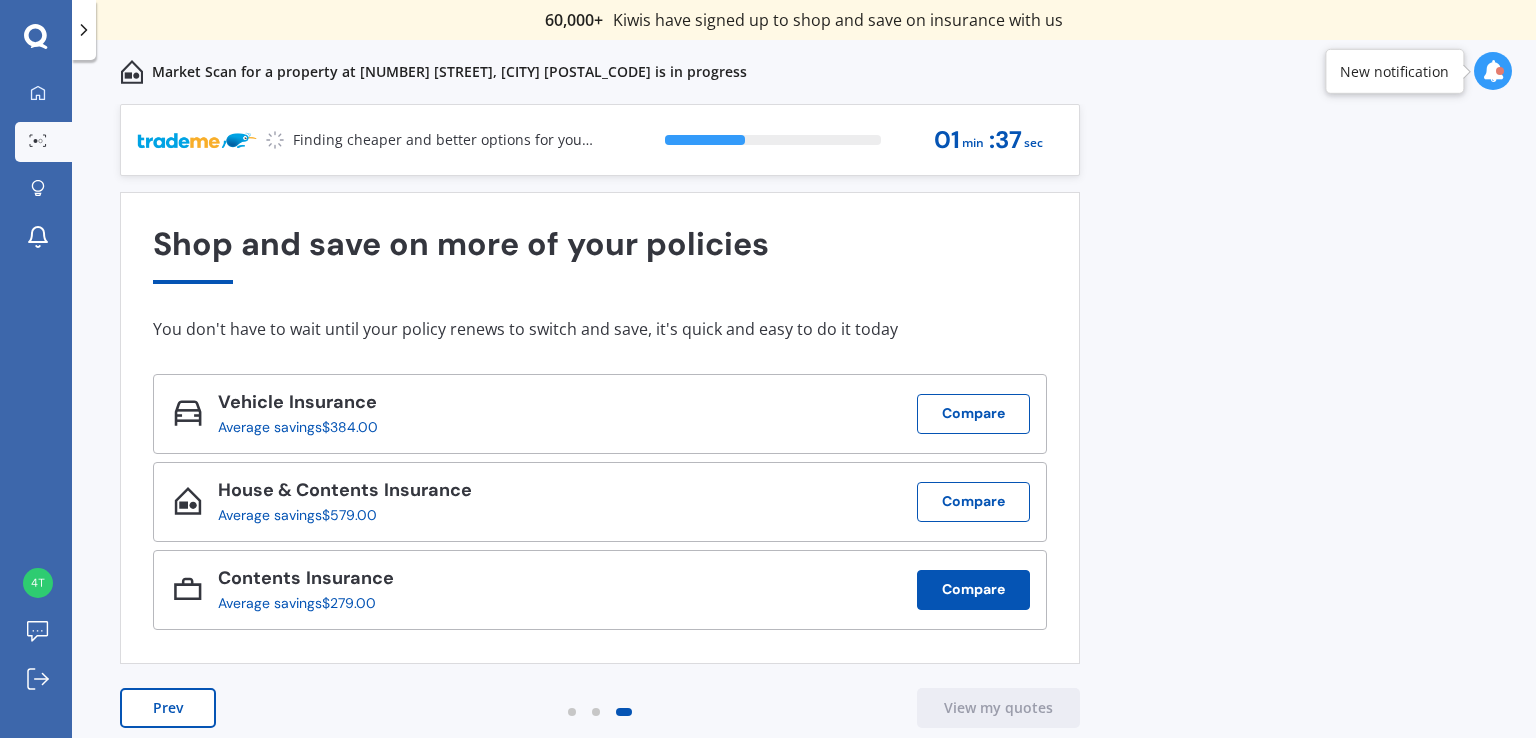 click on "Compare" at bounding box center [973, 590] 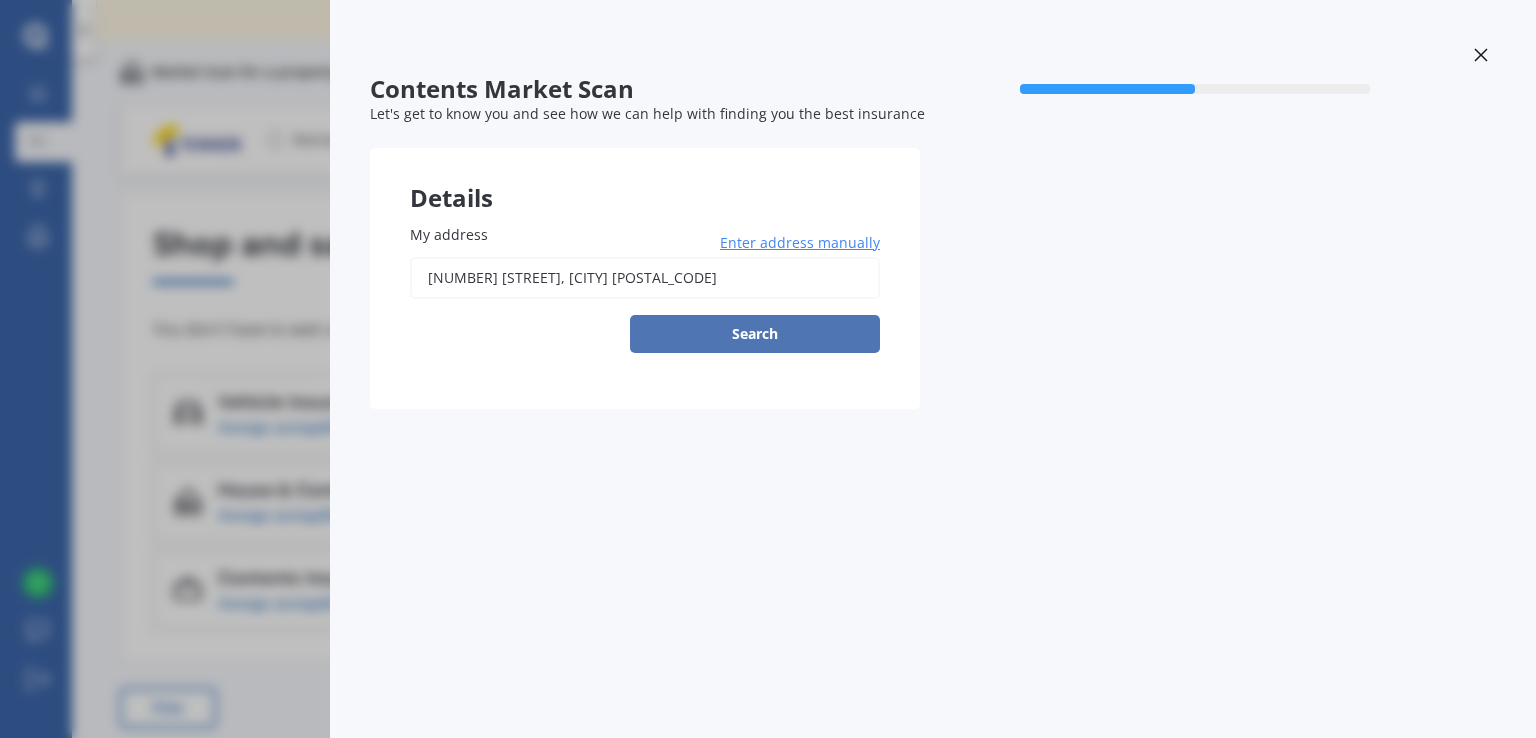 click on "Search" at bounding box center (755, 334) 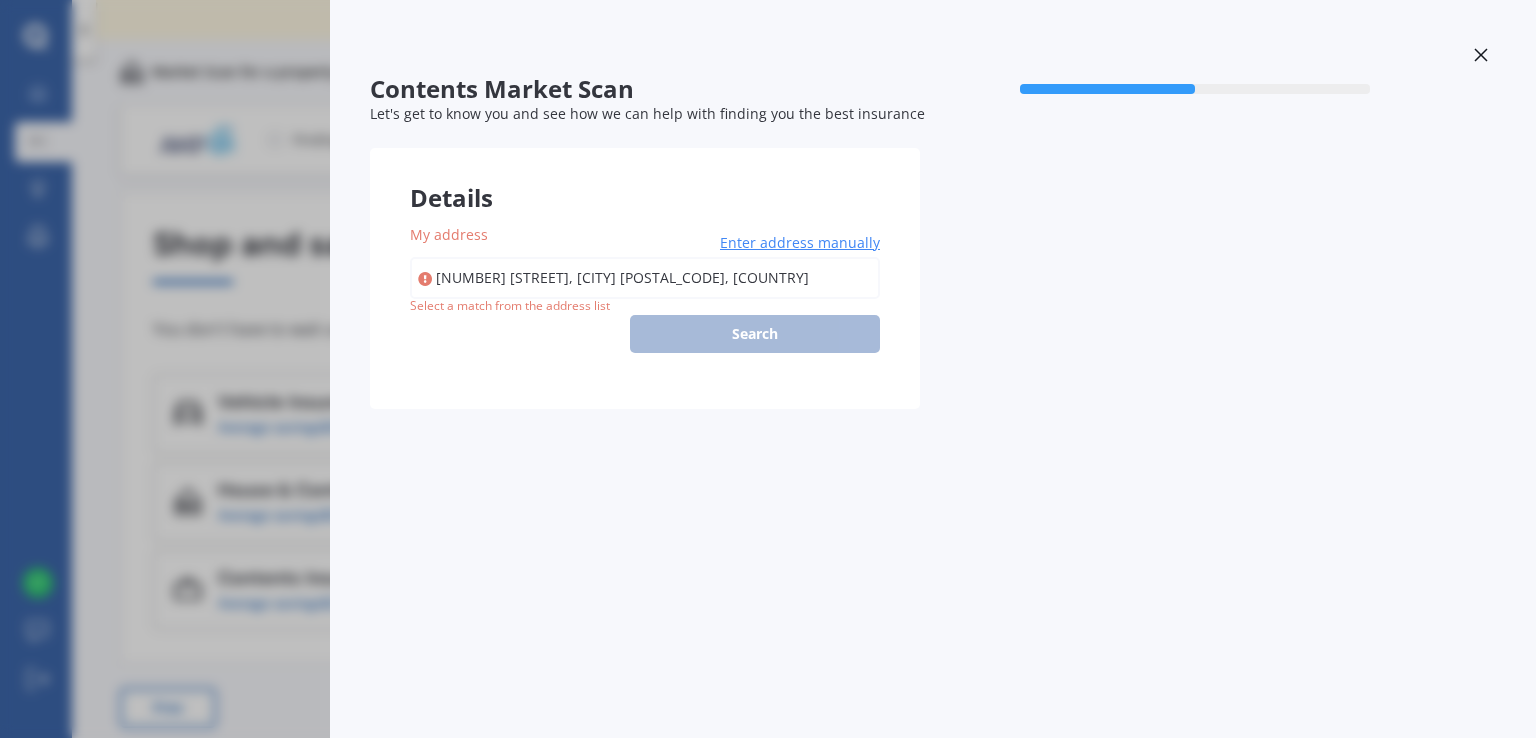 type on "[NUMBER] [STREET], [CITY] [POSTAL_CODE]" 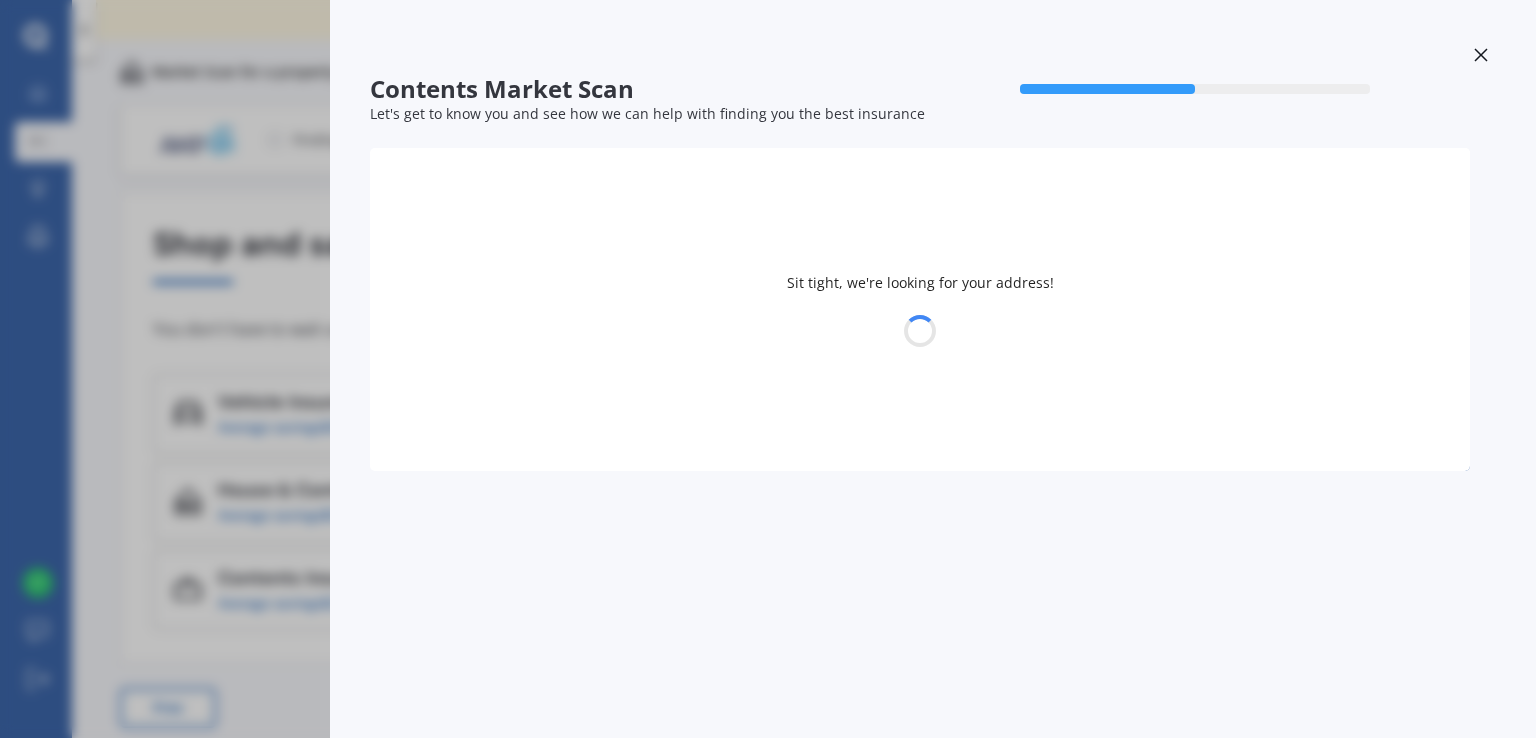 select on "09" 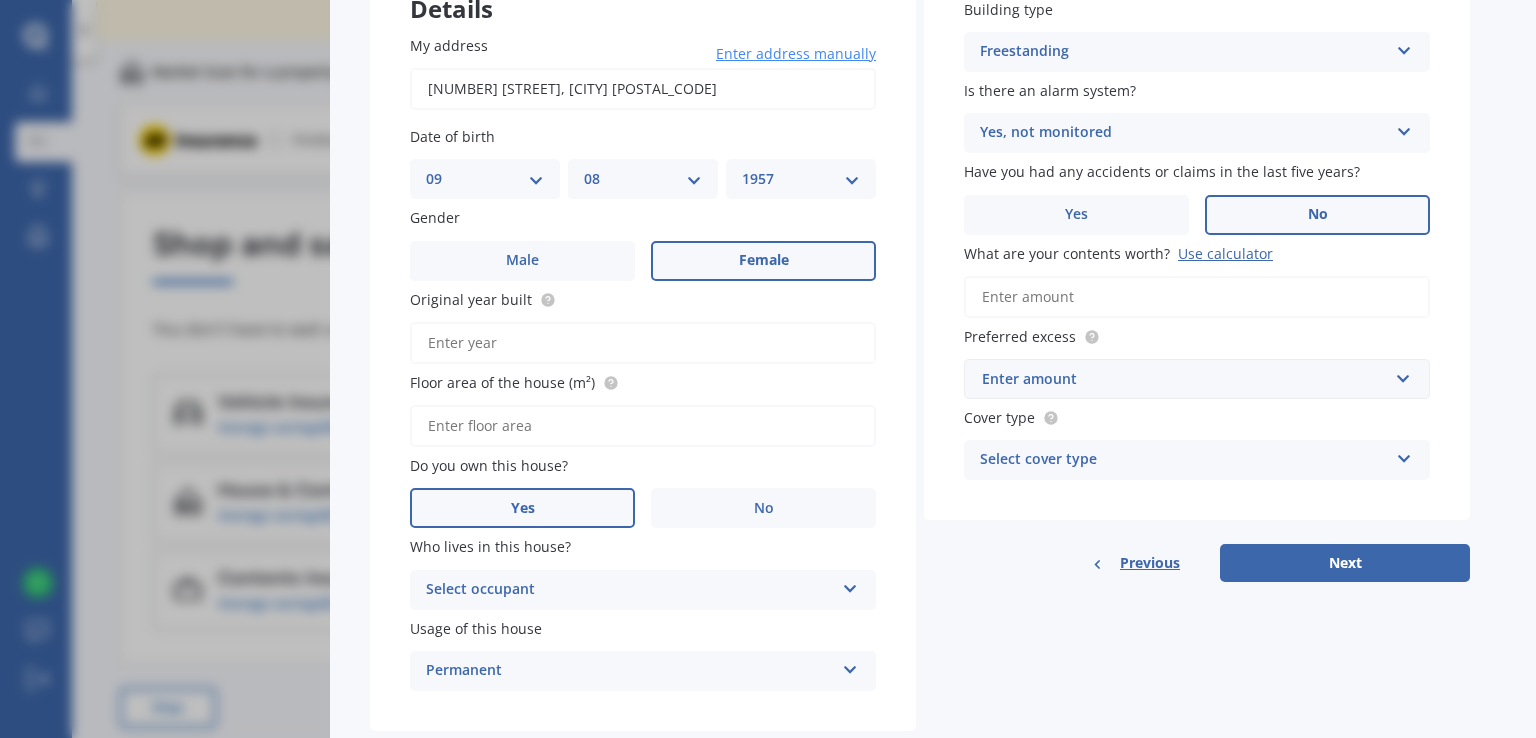 scroll, scrollTop: 237, scrollLeft: 0, axis: vertical 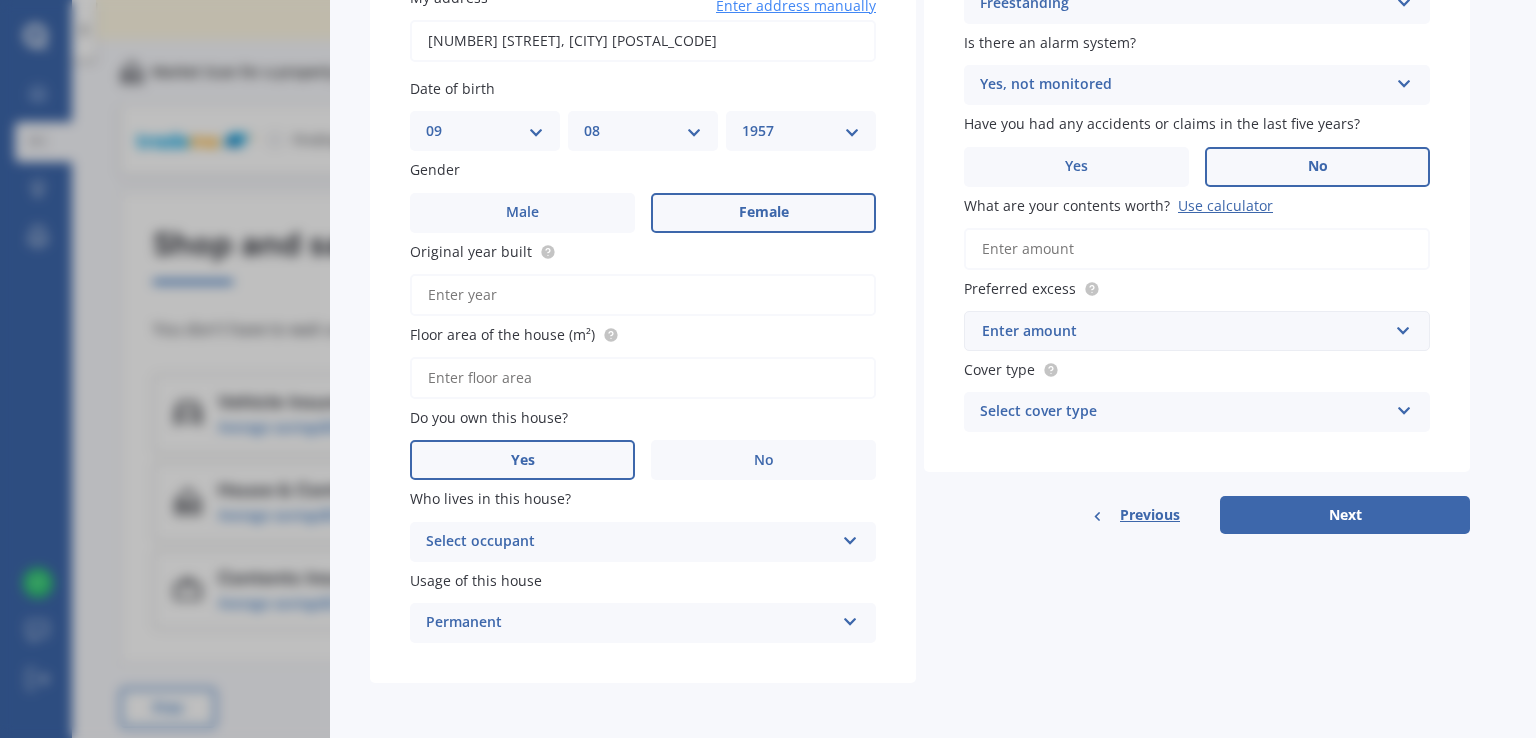 click on "What are your contents worth? Use calculator" at bounding box center [1197, 249] 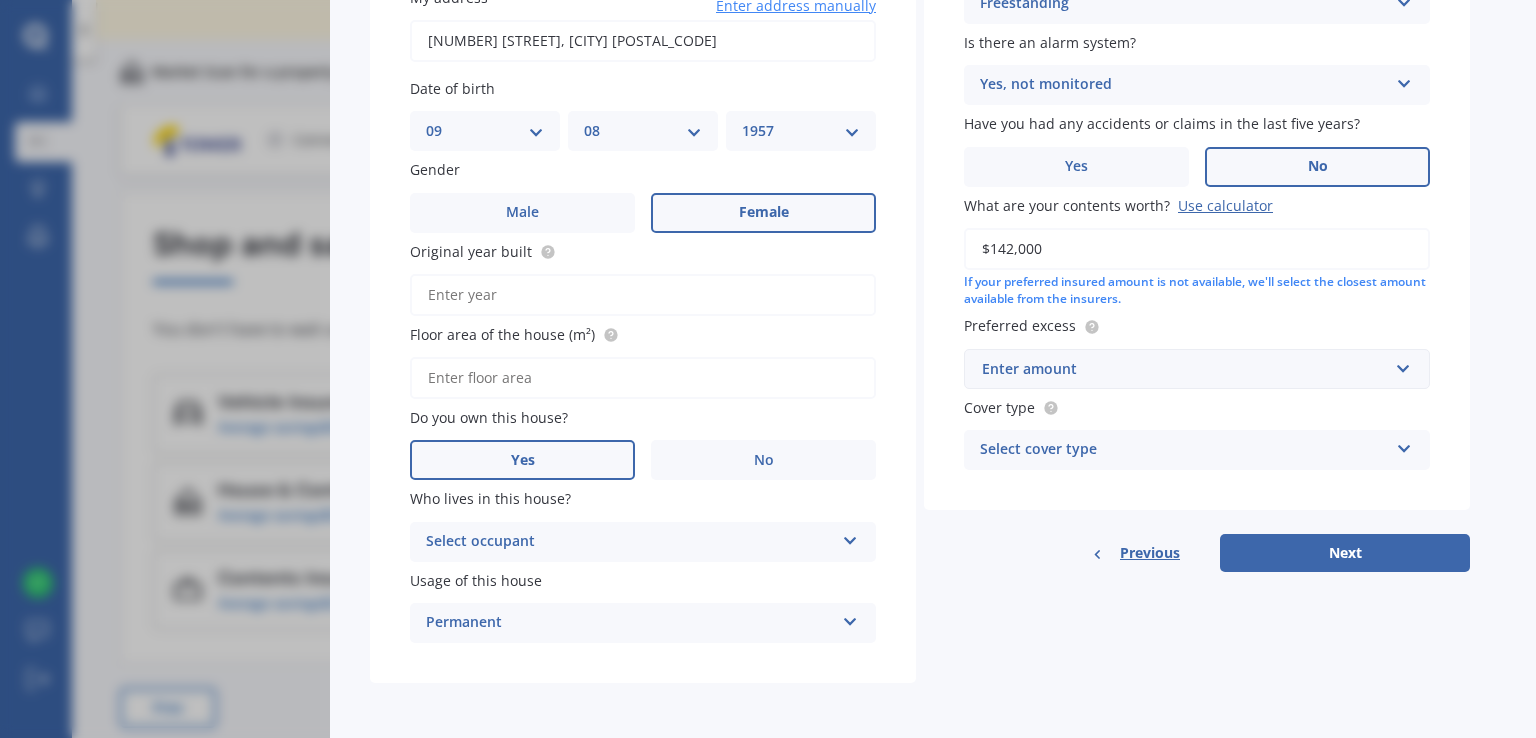 type on "$142,000" 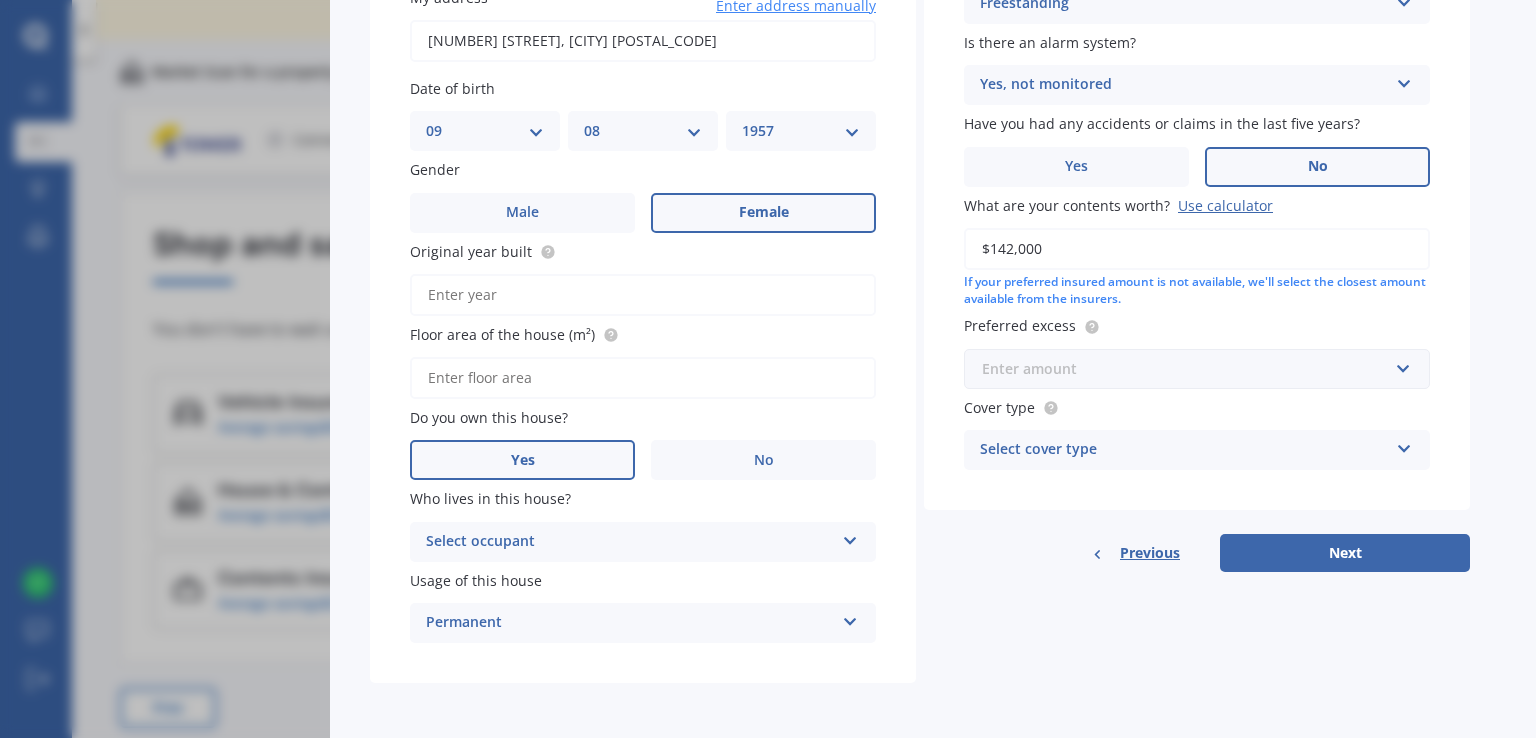 click at bounding box center (1190, 369) 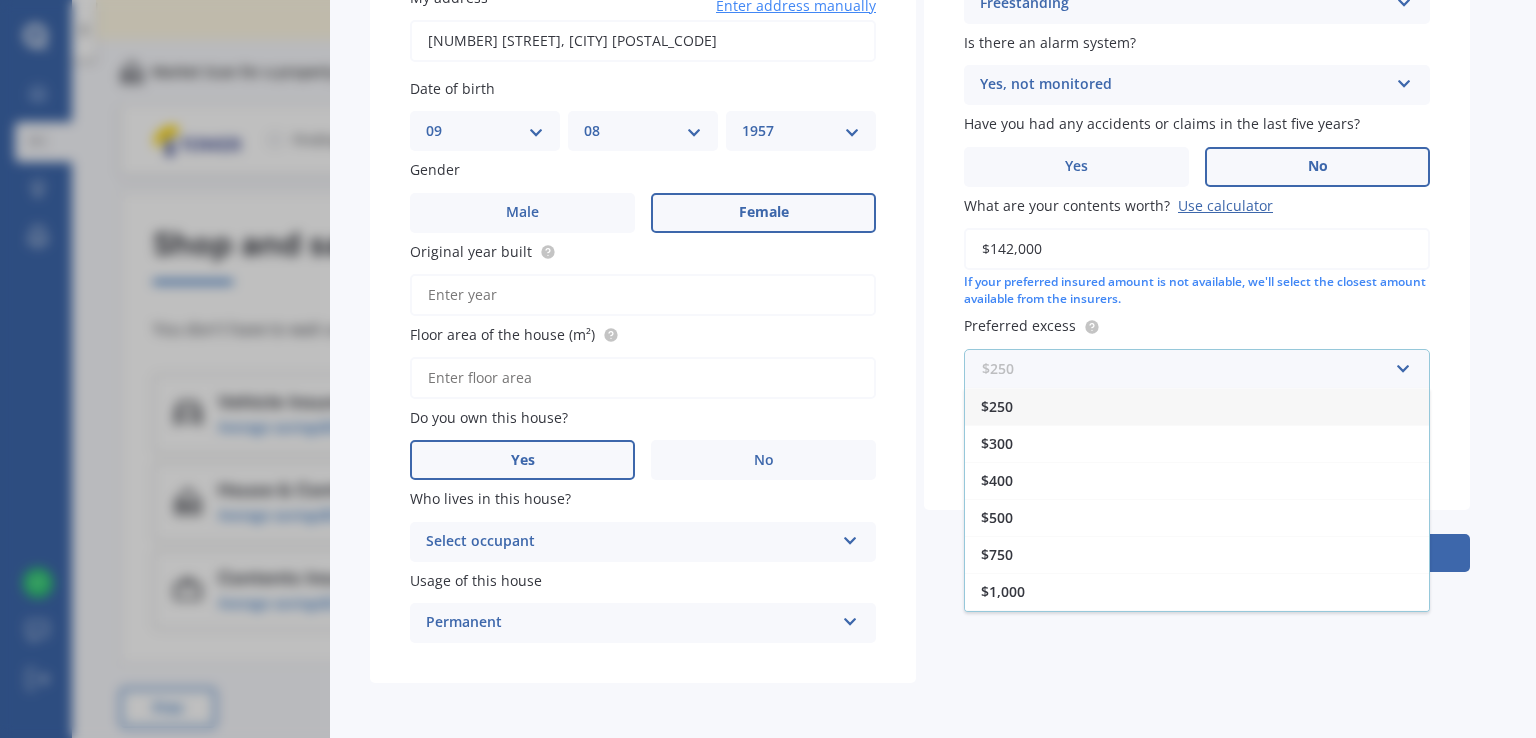 scroll, scrollTop: 33, scrollLeft: 0, axis: vertical 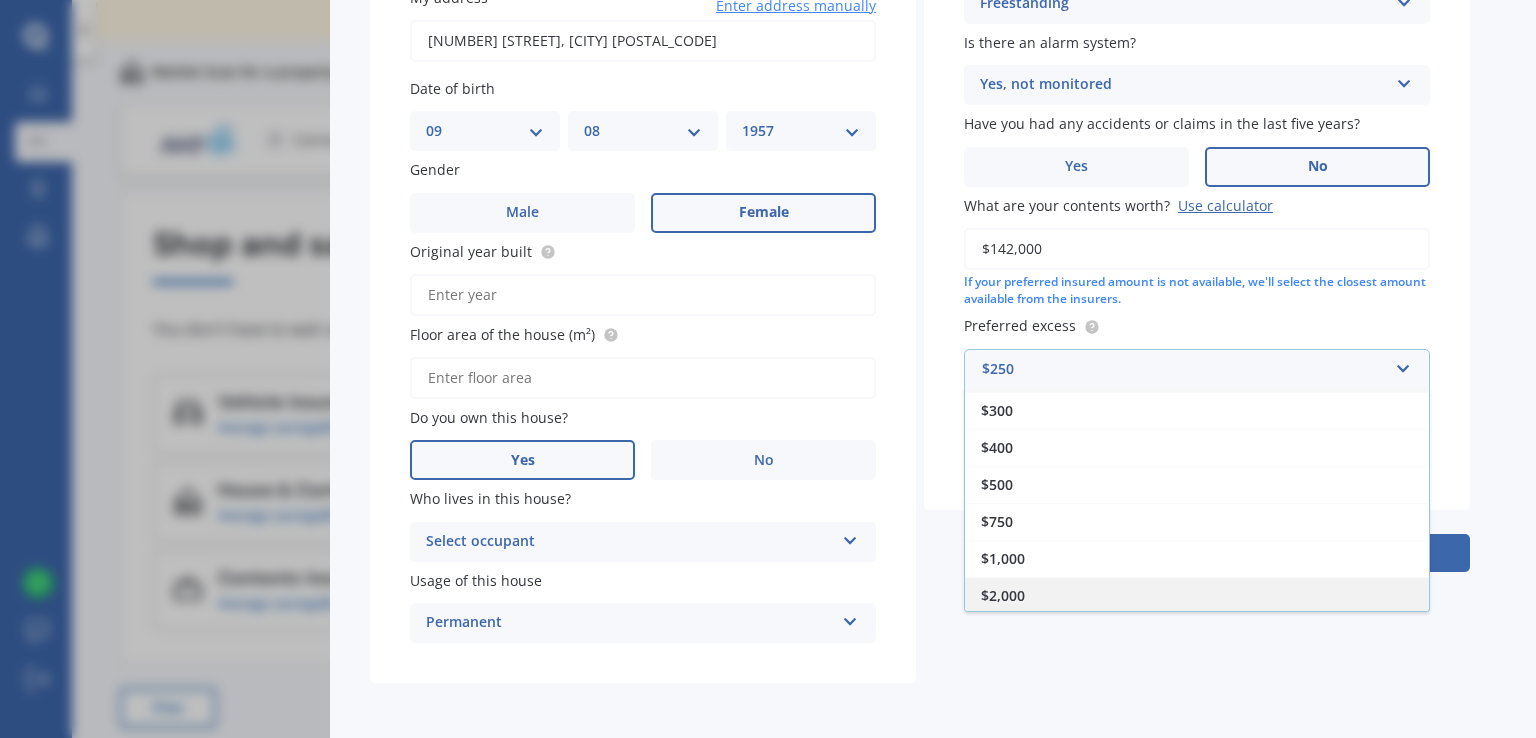 click on "$2,000" at bounding box center [1003, 595] 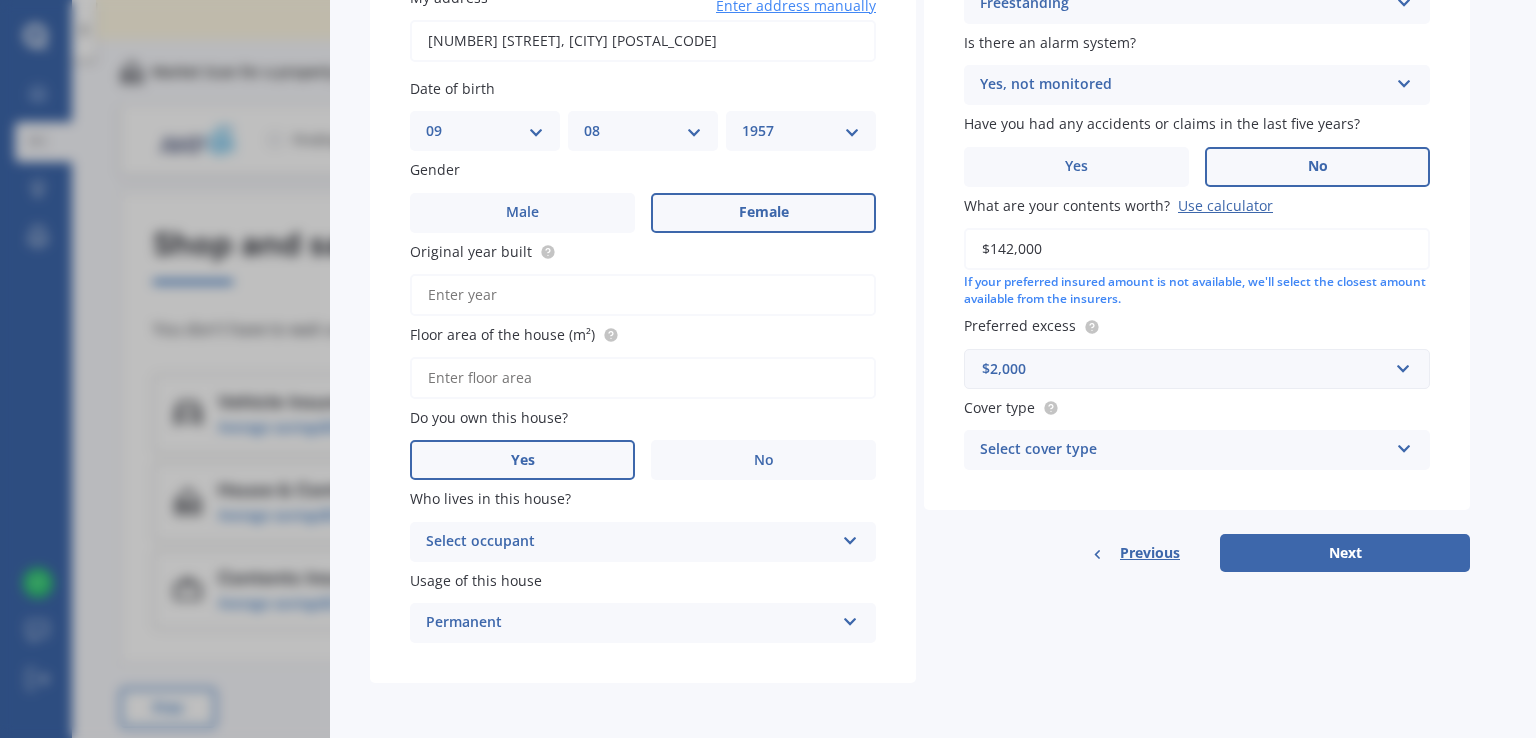click at bounding box center (1404, 445) 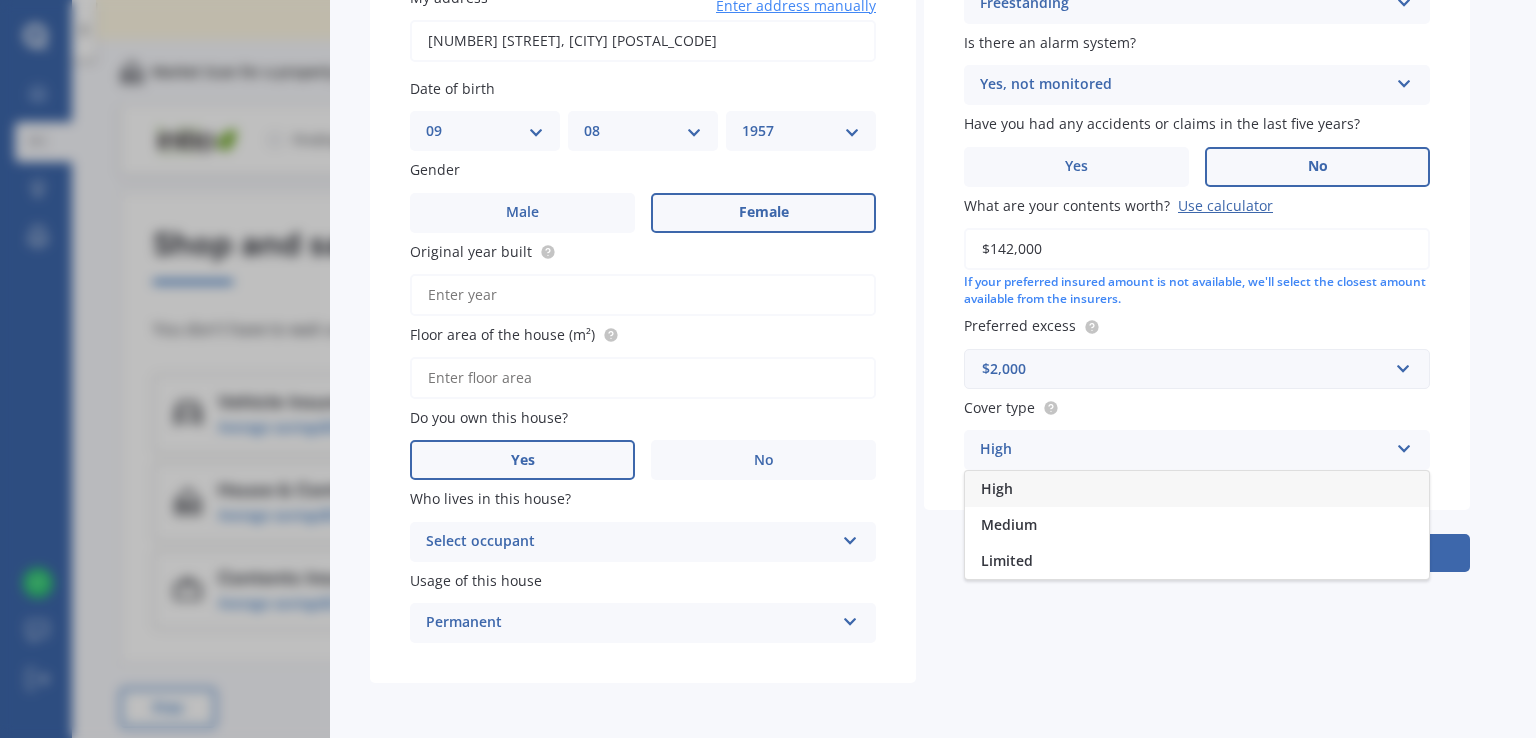 click on "High" at bounding box center [1197, 489] 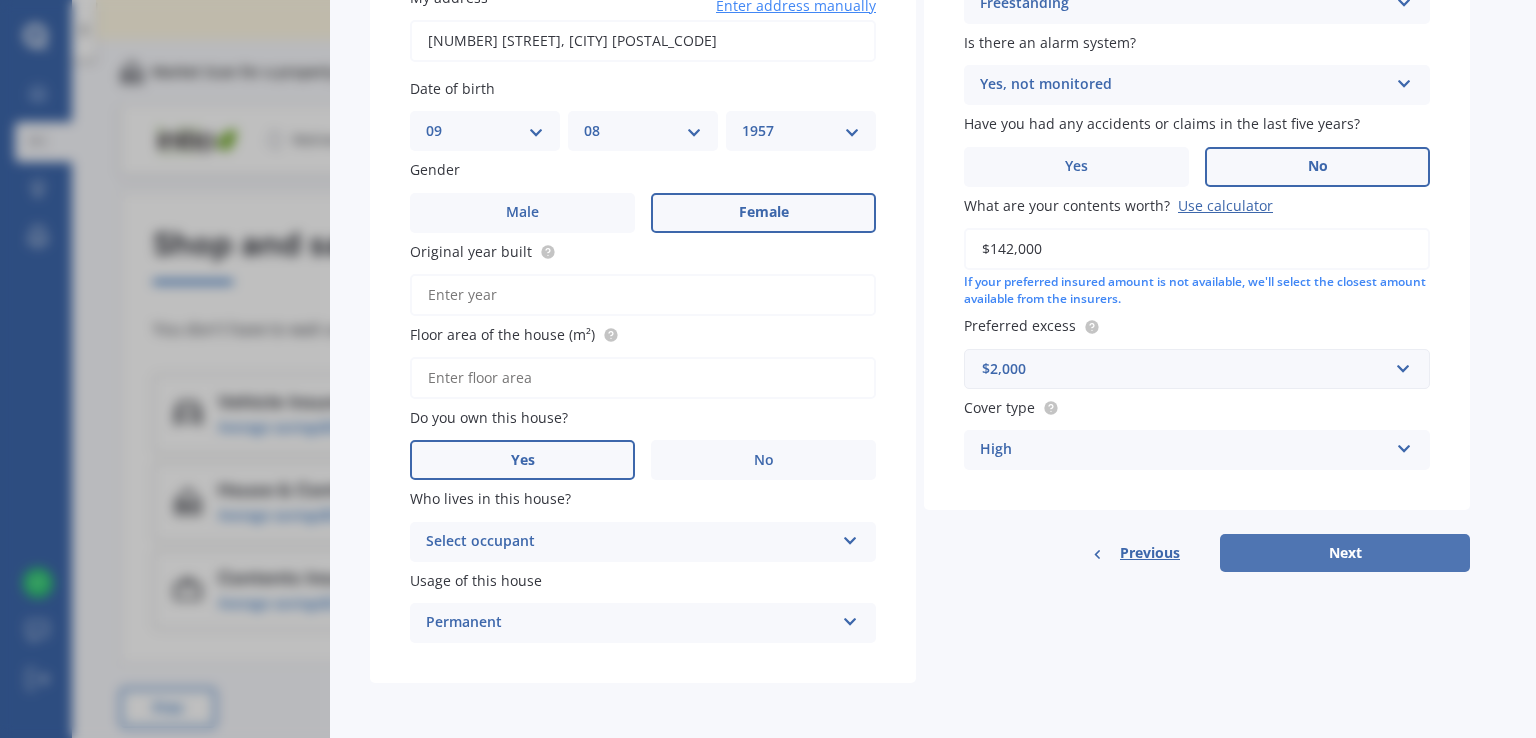 click on "Next" at bounding box center [1345, 553] 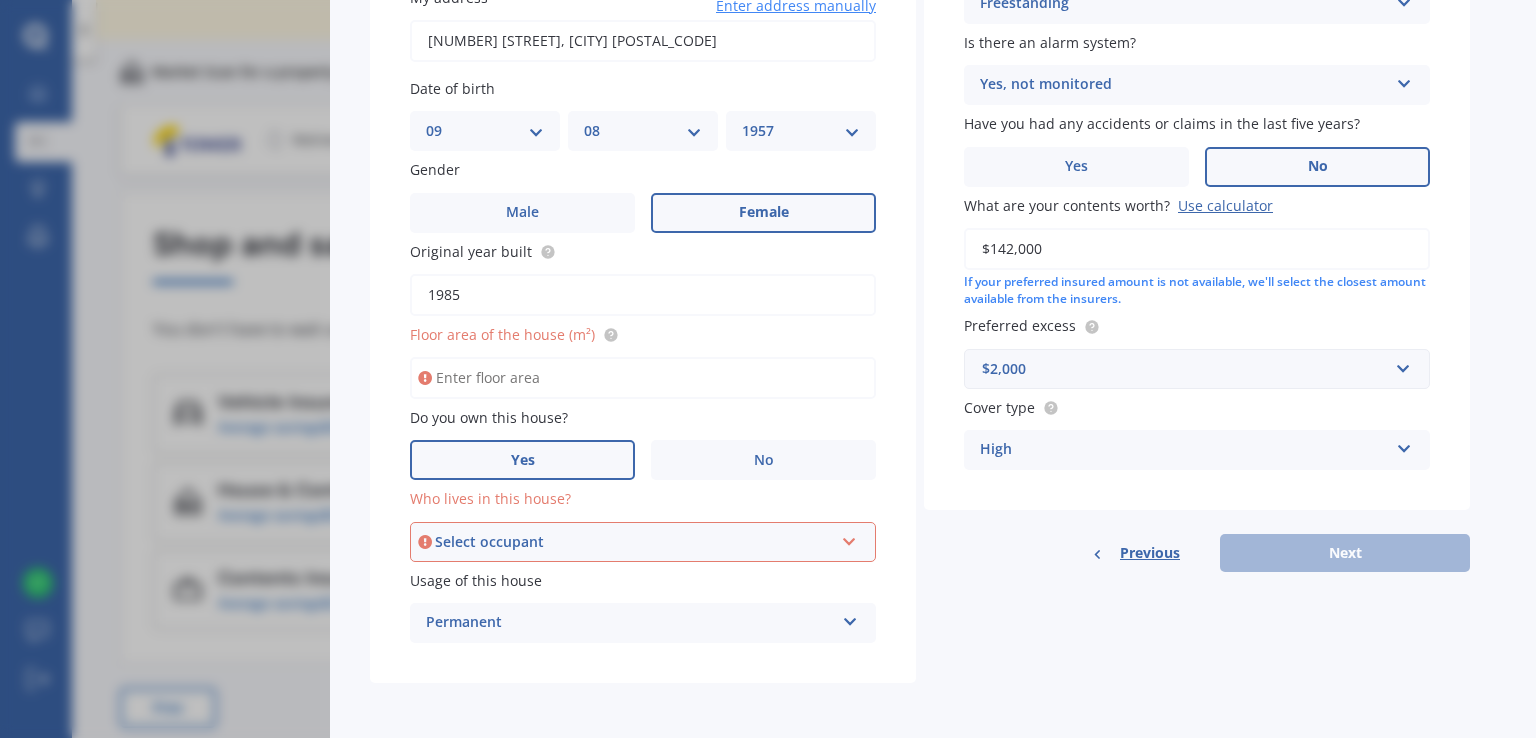 type on "1985" 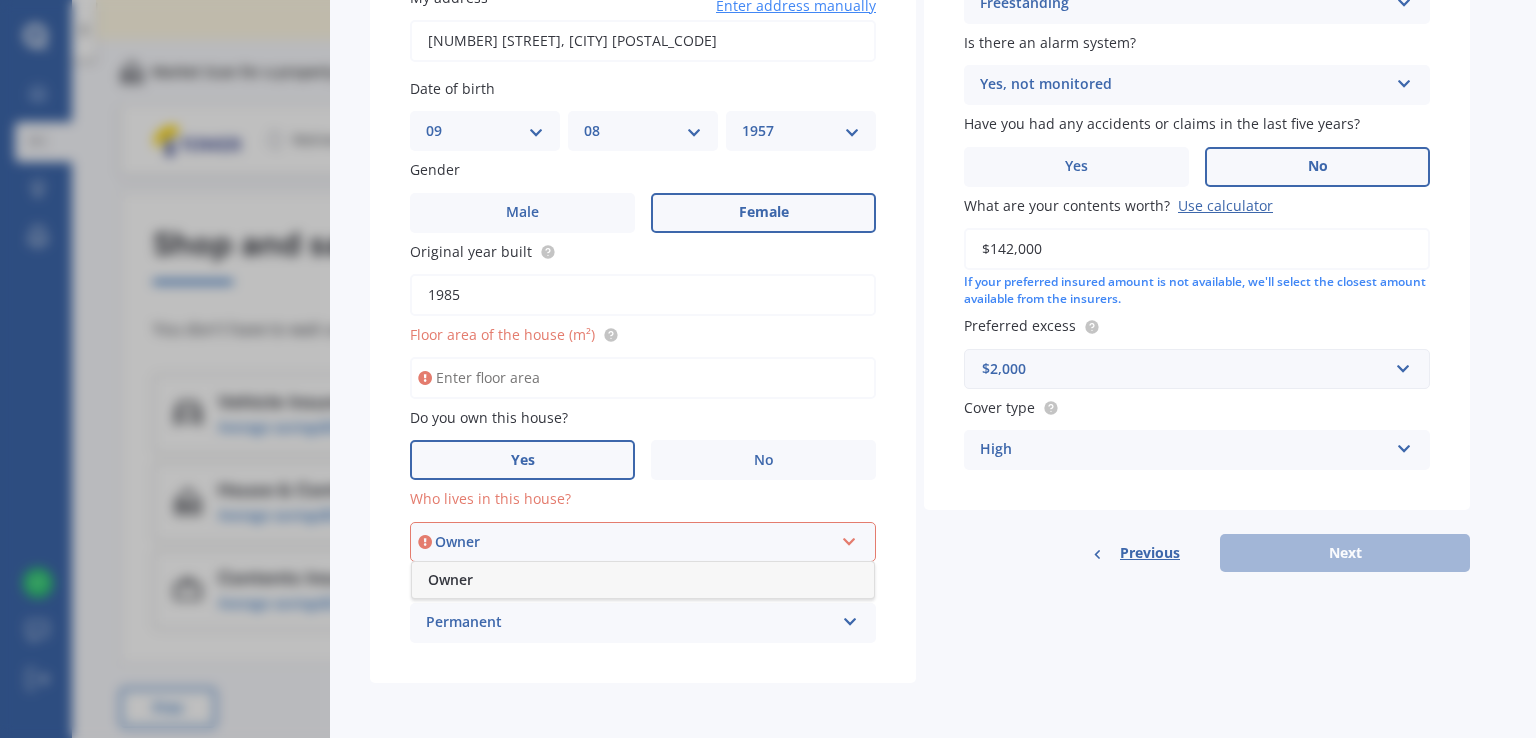 click on "Owner" at bounding box center (450, 579) 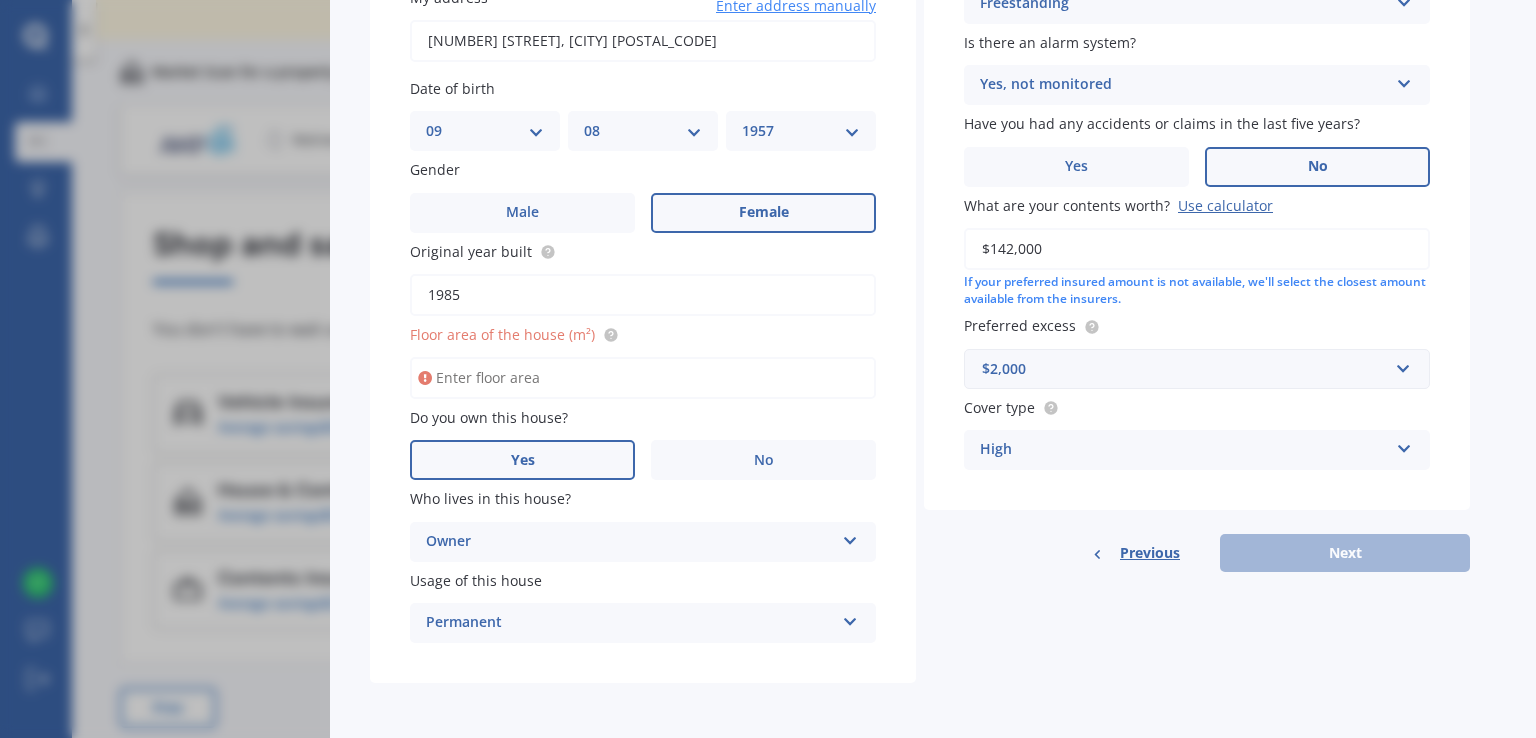 click on "Floor area of the house (m²)" at bounding box center (643, 378) 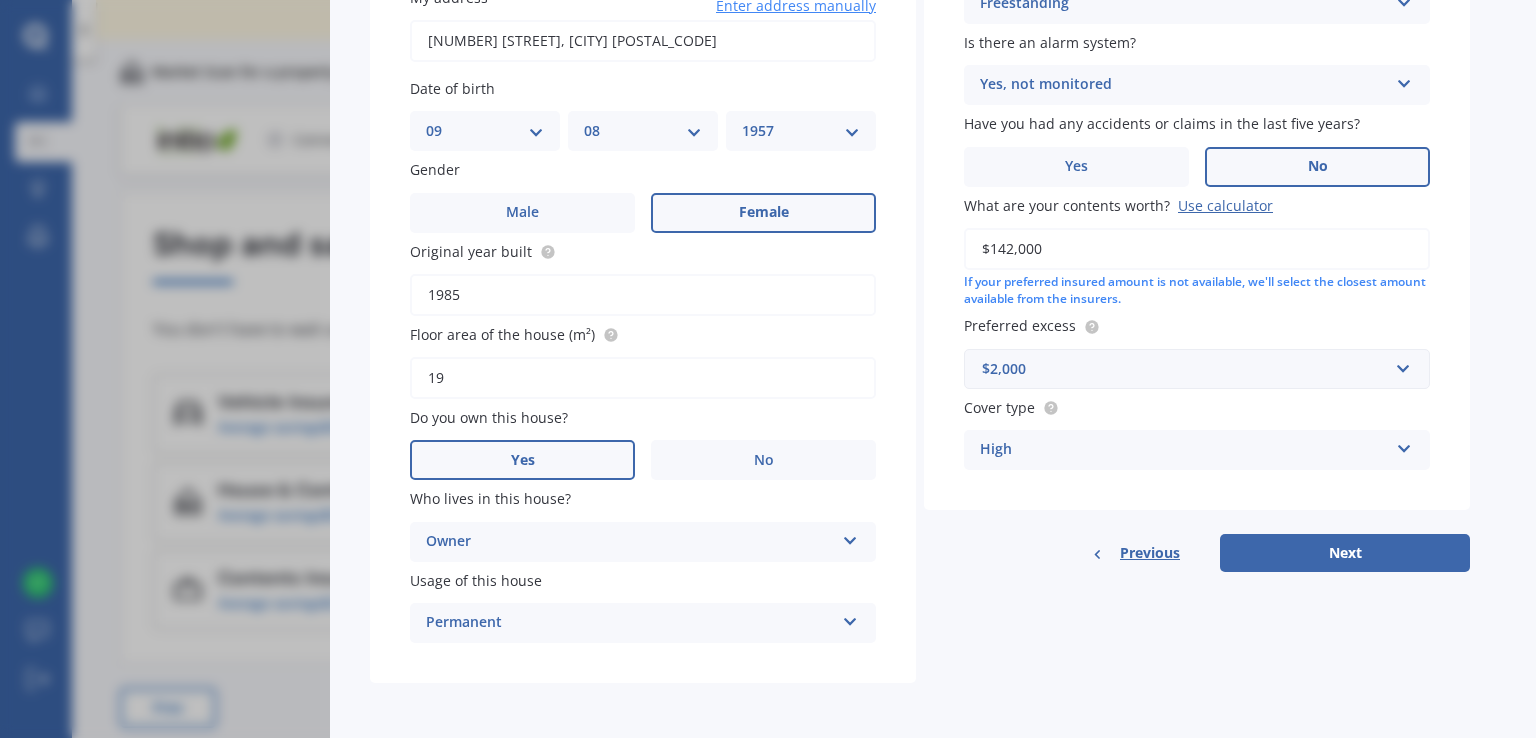 type on "197" 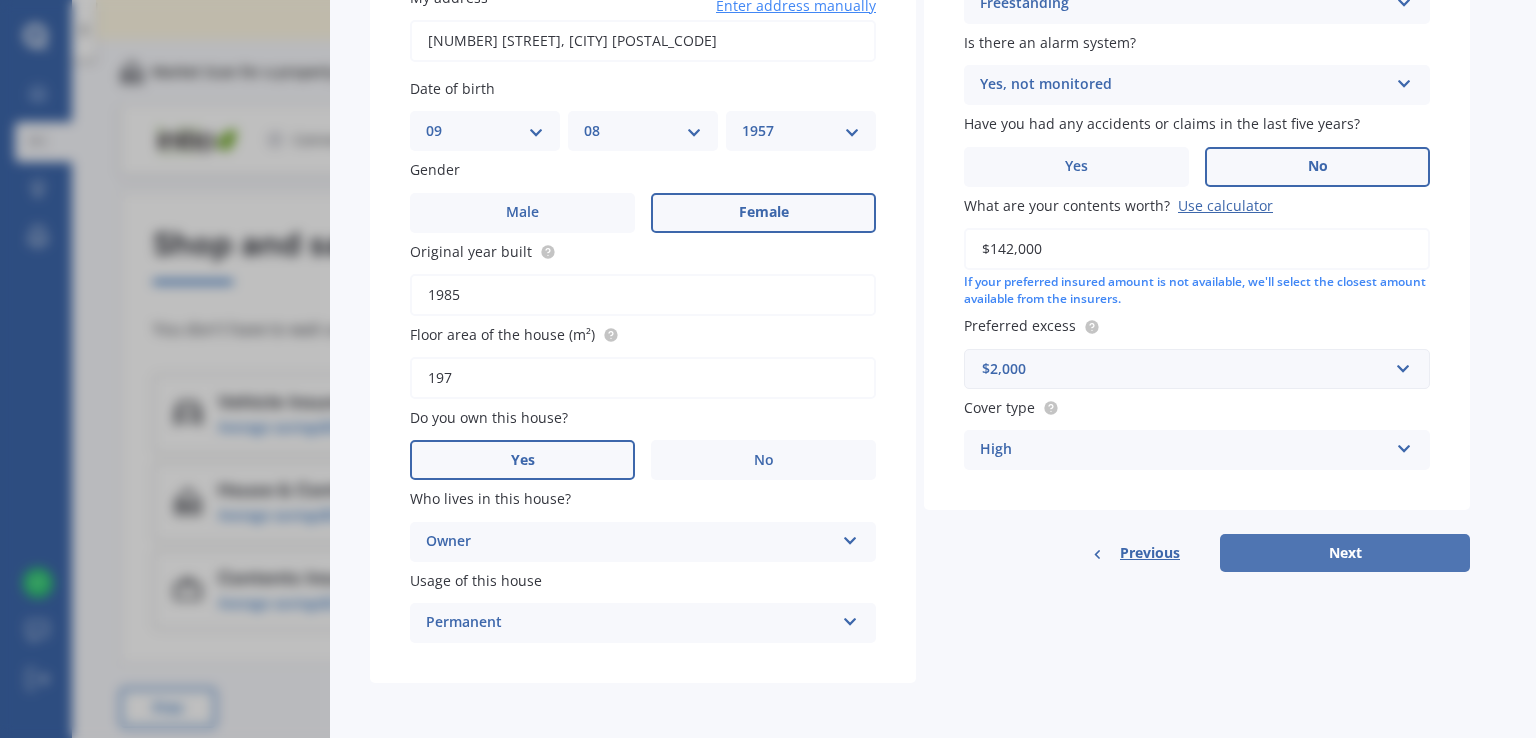 click on "Next" at bounding box center (1345, 553) 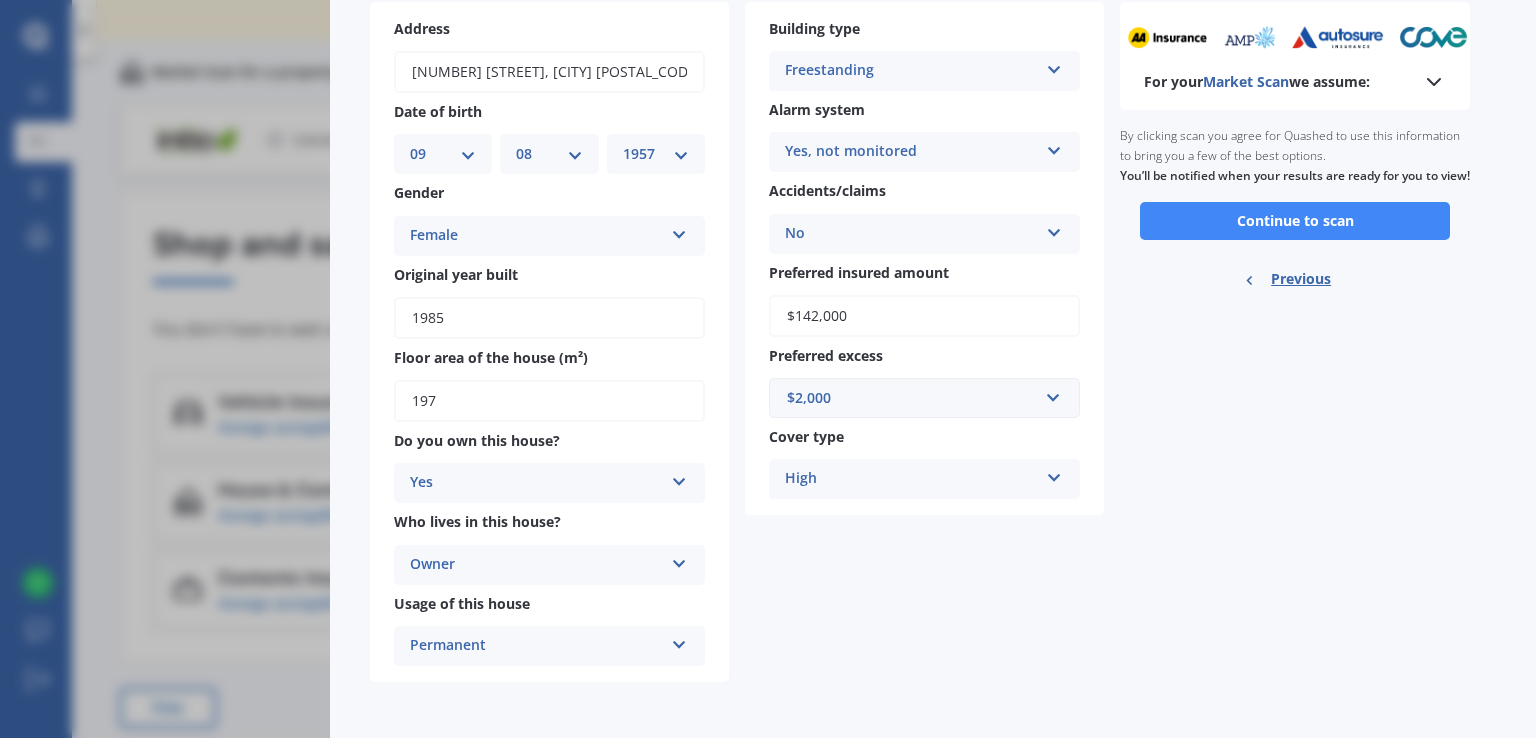 scroll, scrollTop: 145, scrollLeft: 0, axis: vertical 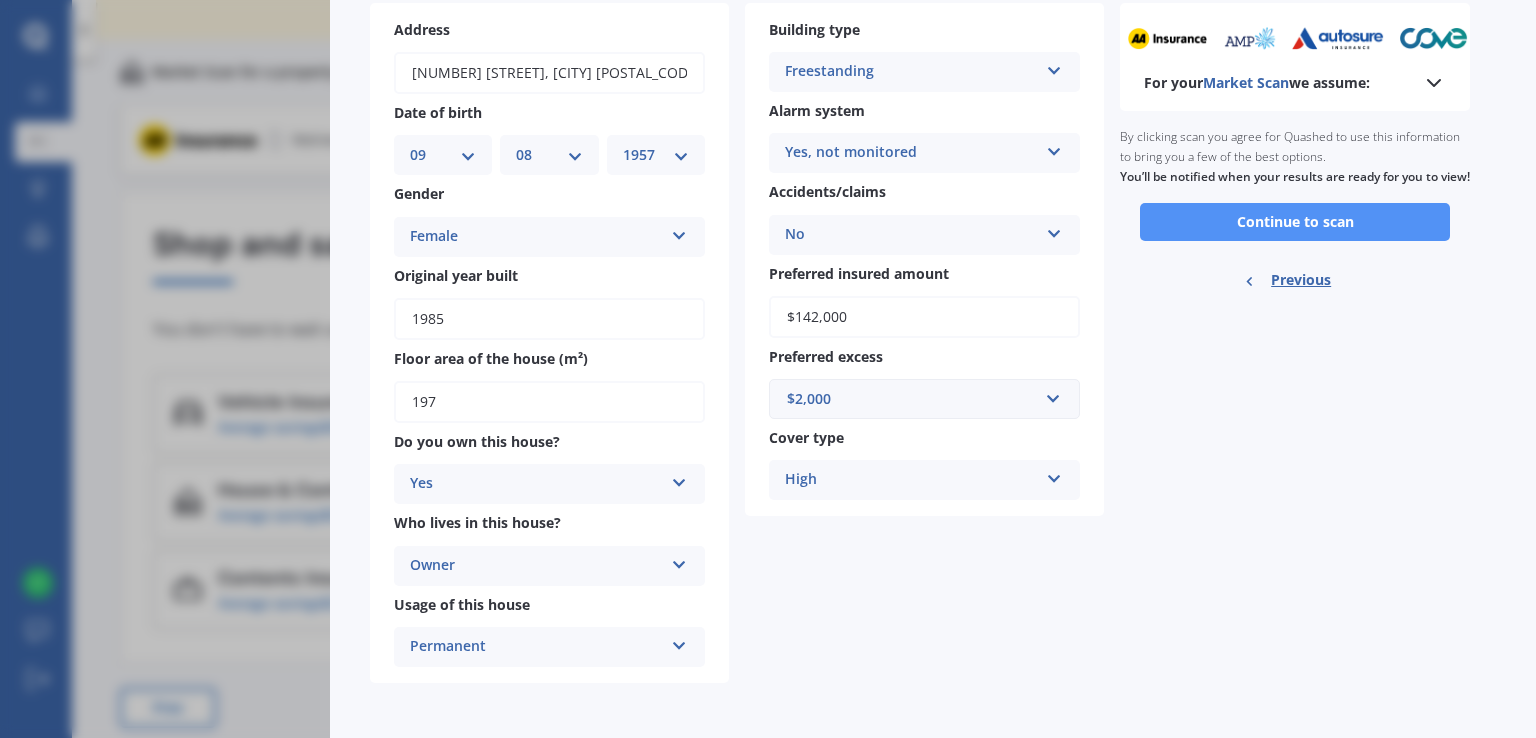 click on "Continue to scan" at bounding box center [1295, 222] 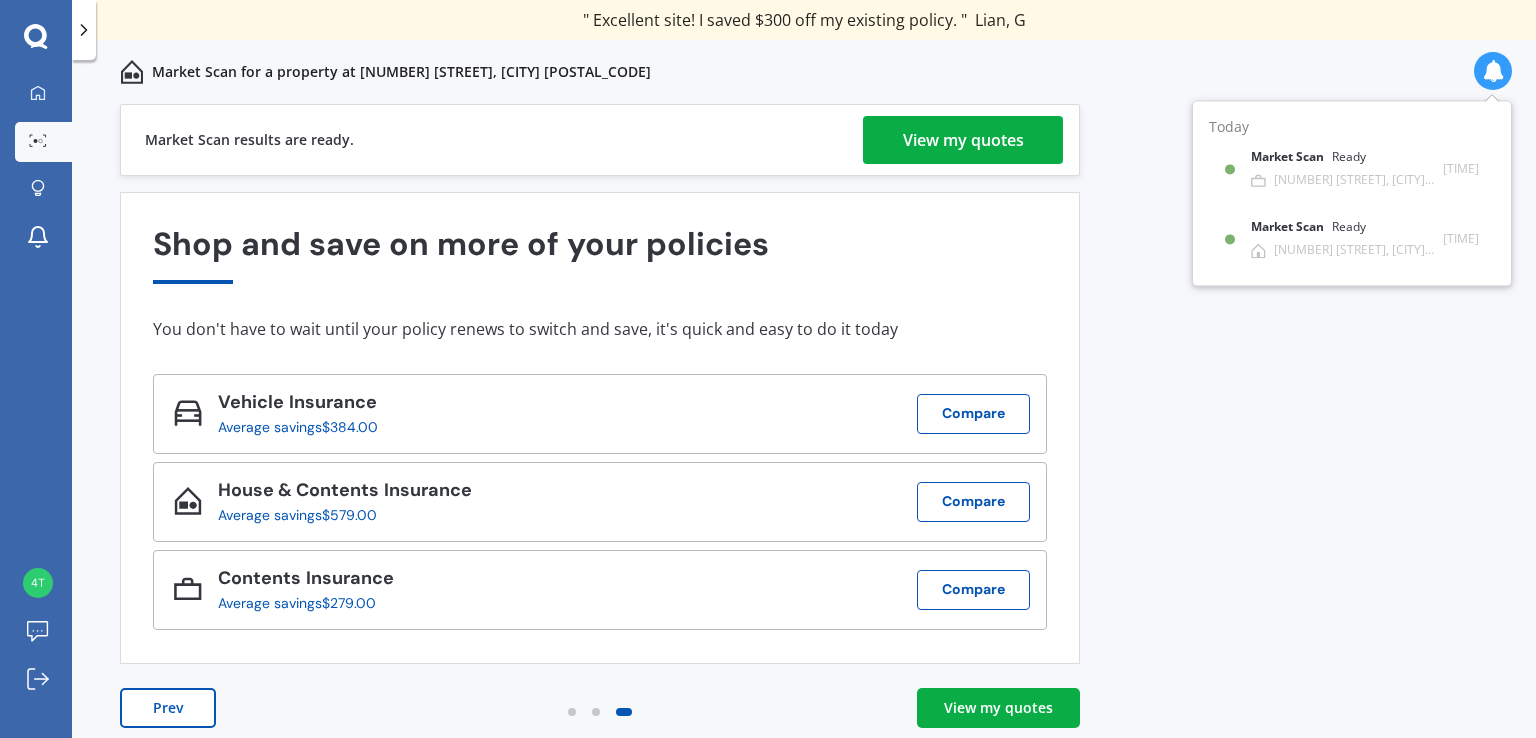 click on "View my quotes" at bounding box center (963, 140) 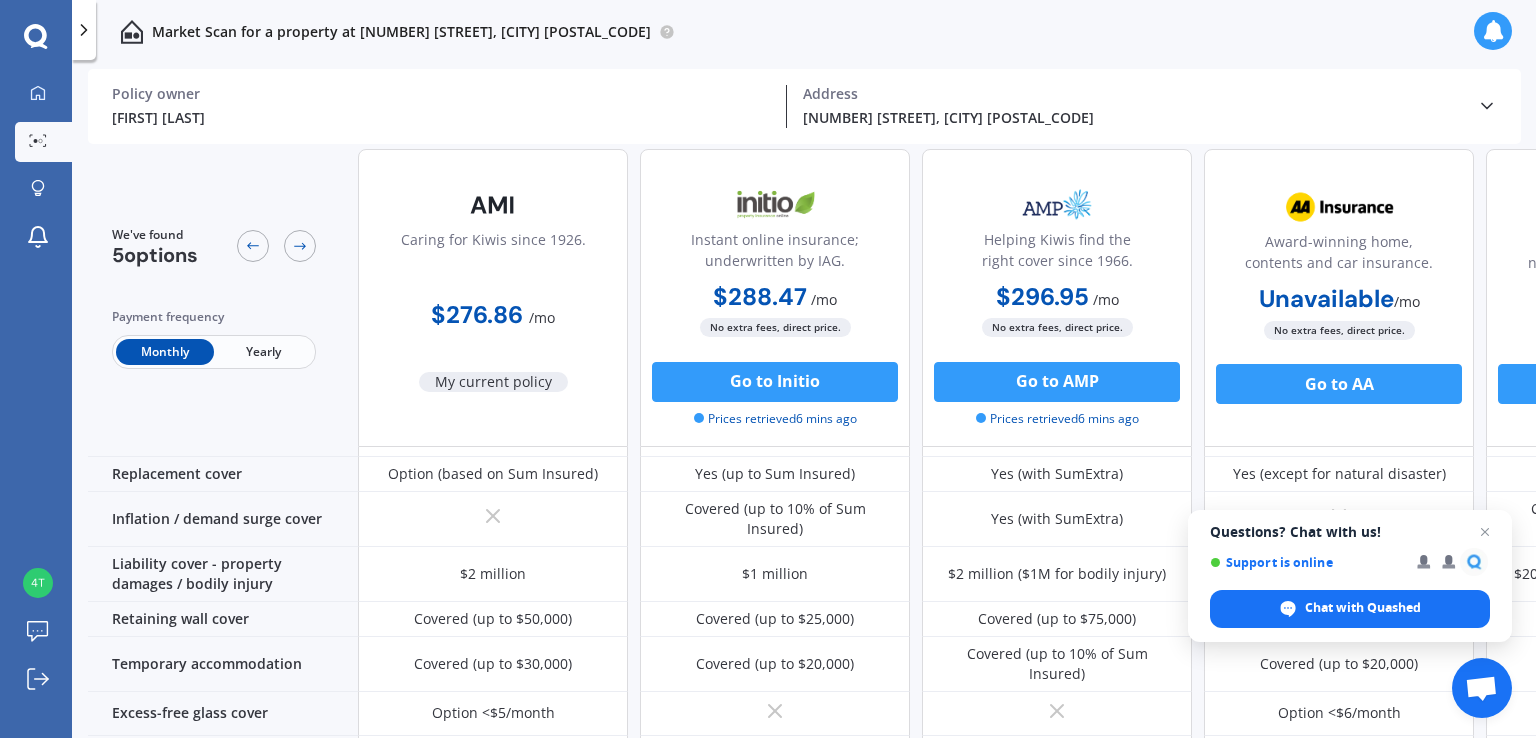 scroll, scrollTop: 0, scrollLeft: 0, axis: both 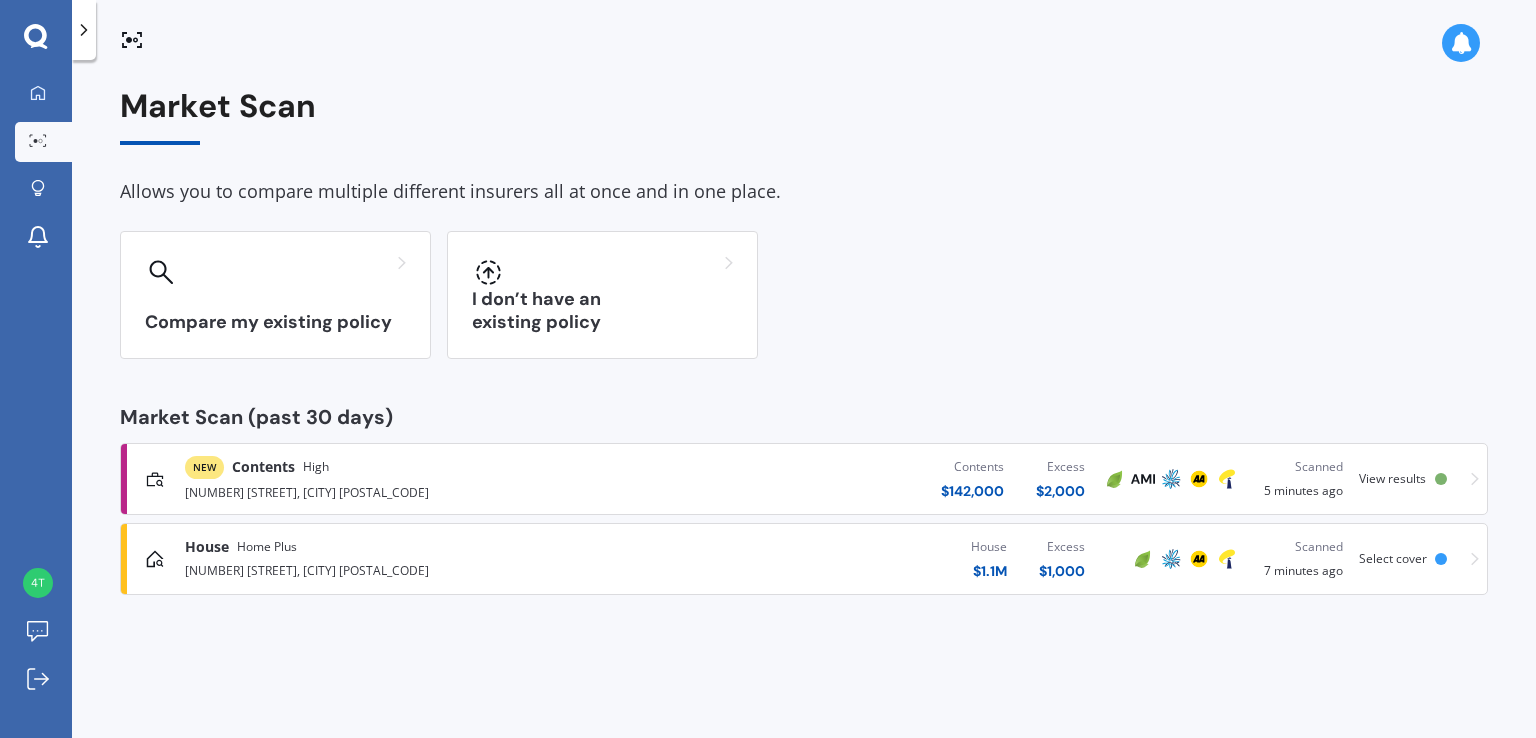 click on "View results" at bounding box center [1392, 478] 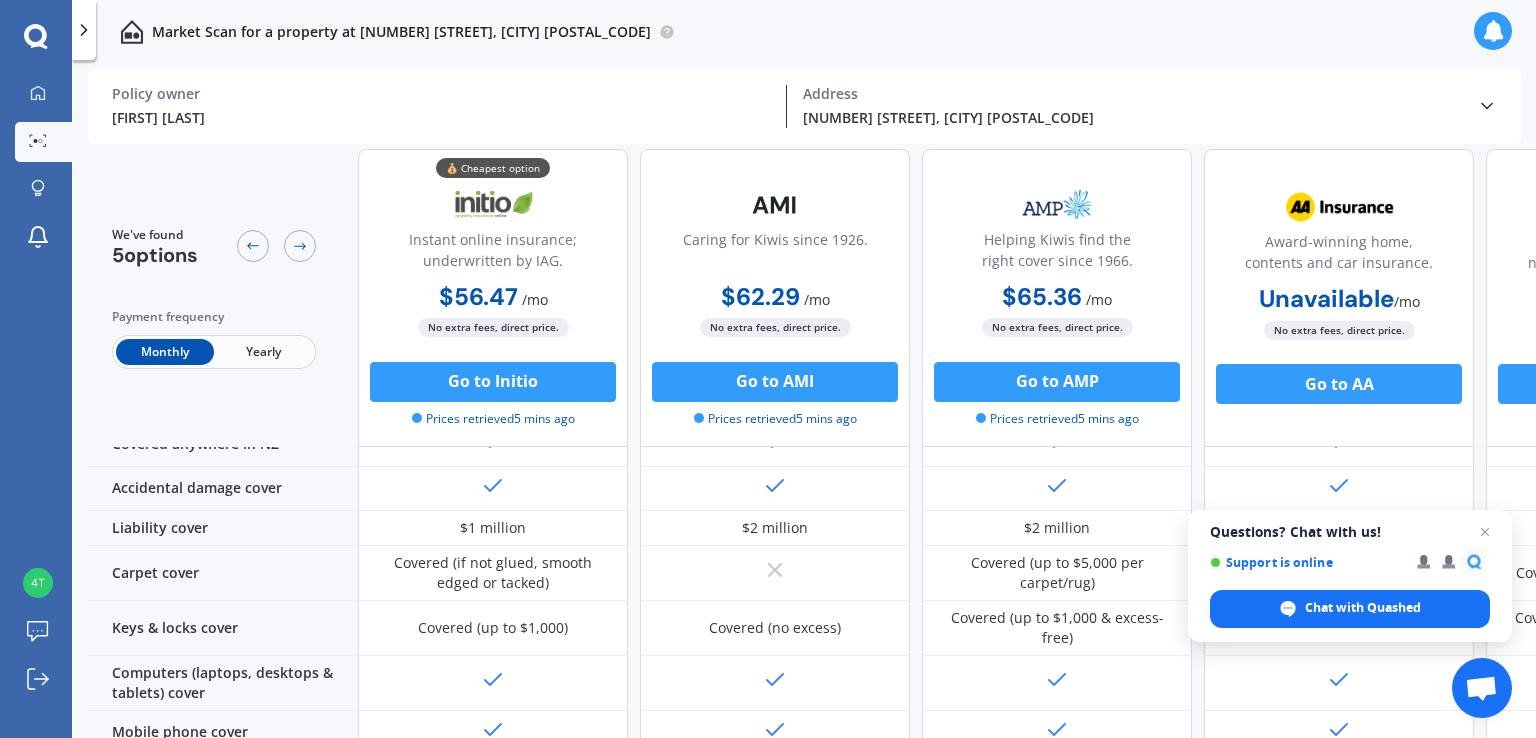 scroll, scrollTop: 0, scrollLeft: 0, axis: both 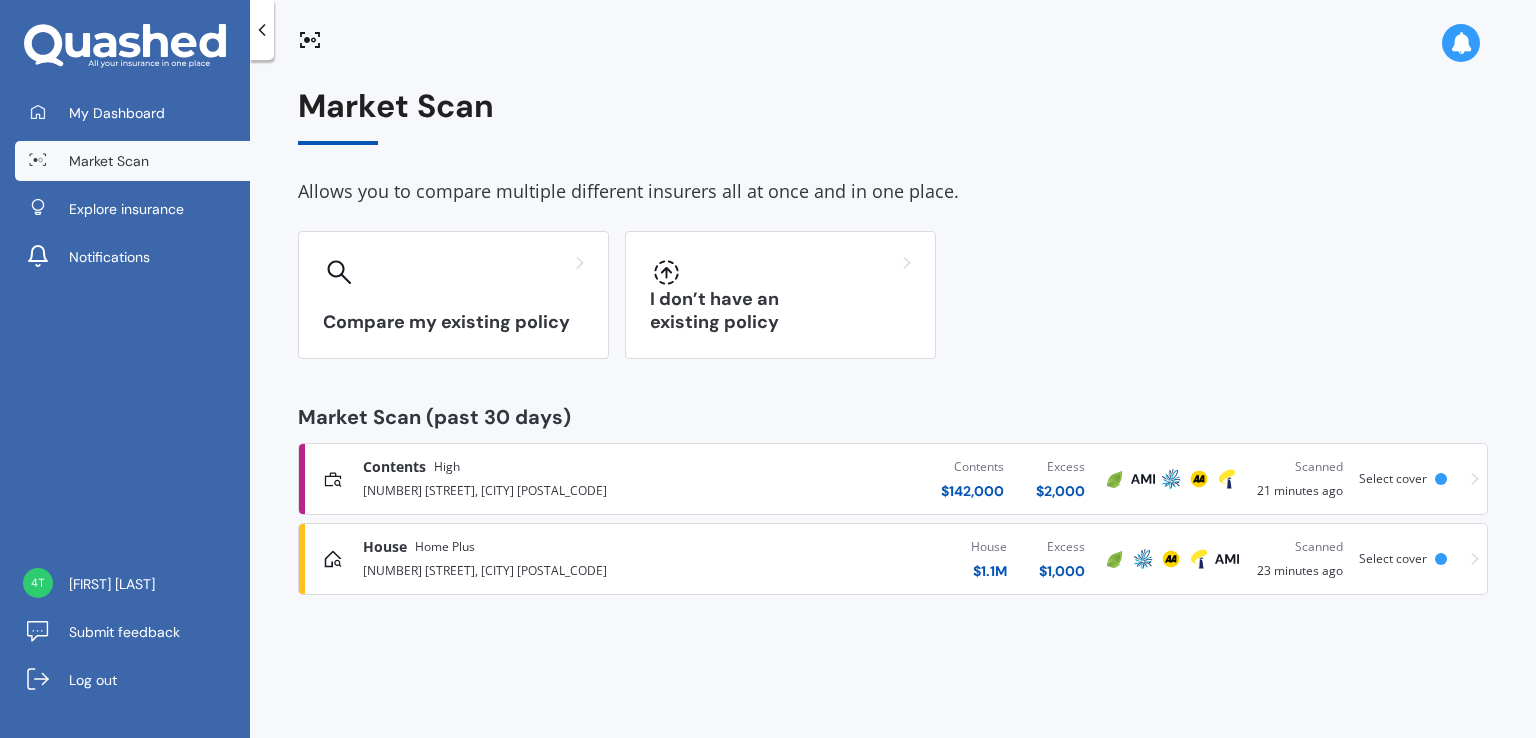 click at bounding box center (1461, 43) 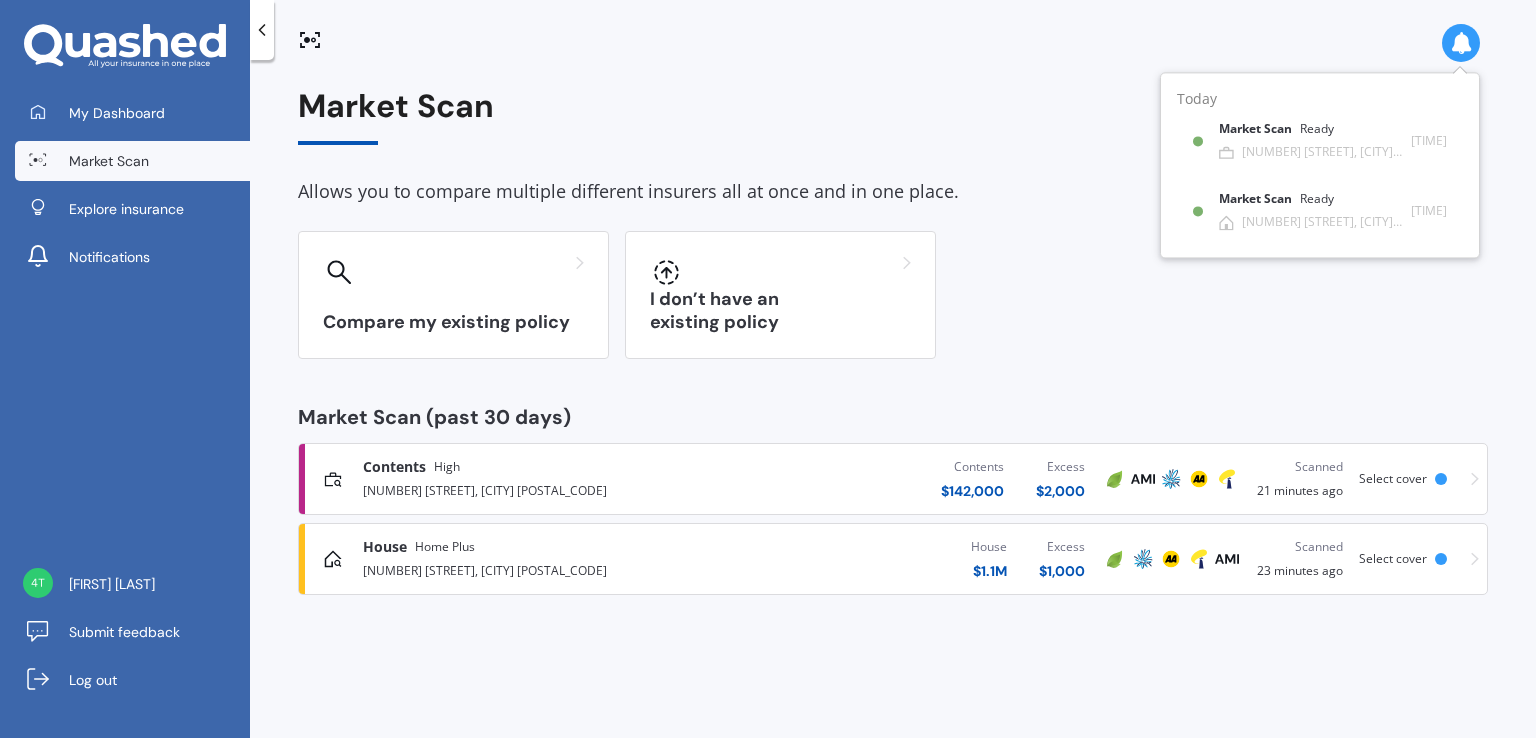 click on "Market Scan" at bounding box center [893, 116] 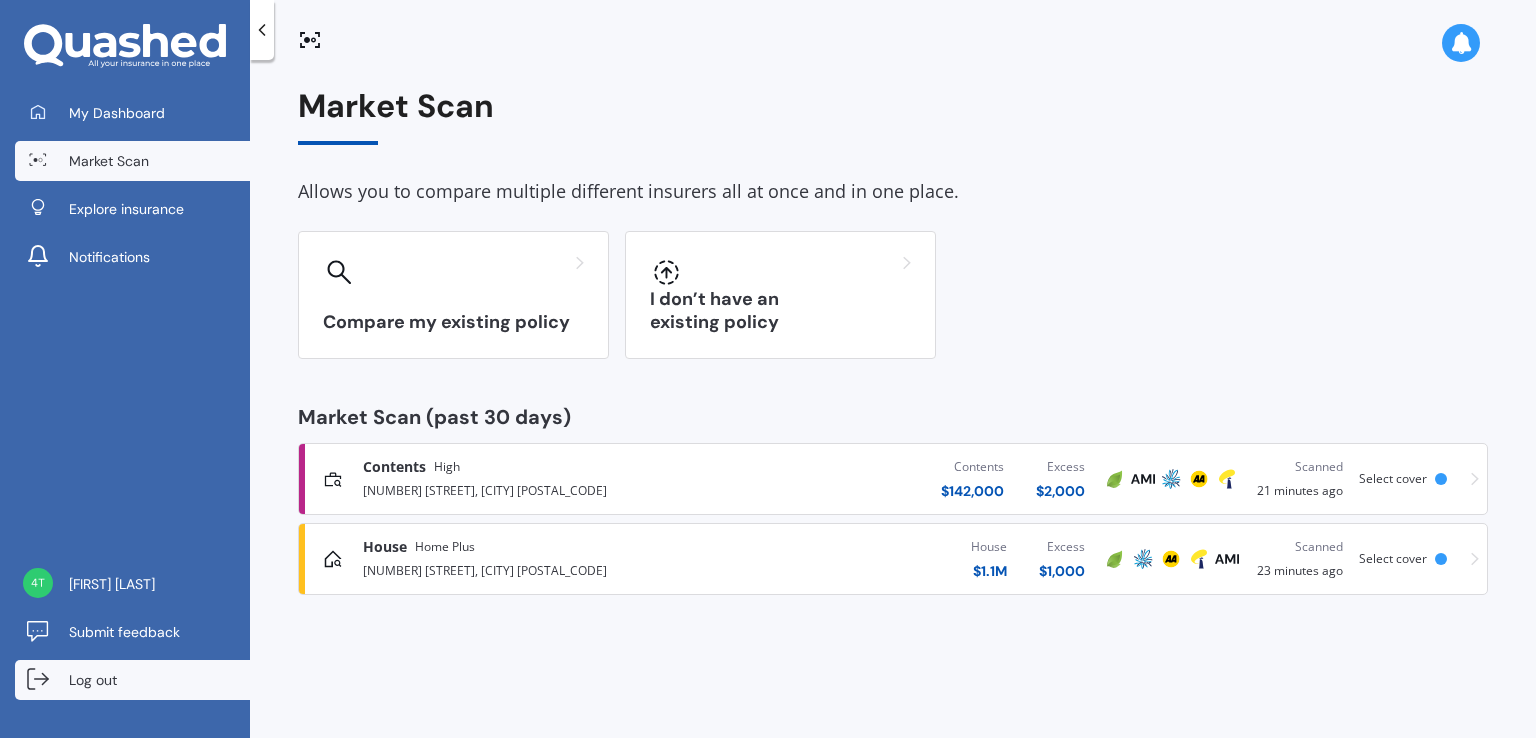click on "Log out" at bounding box center (93, 680) 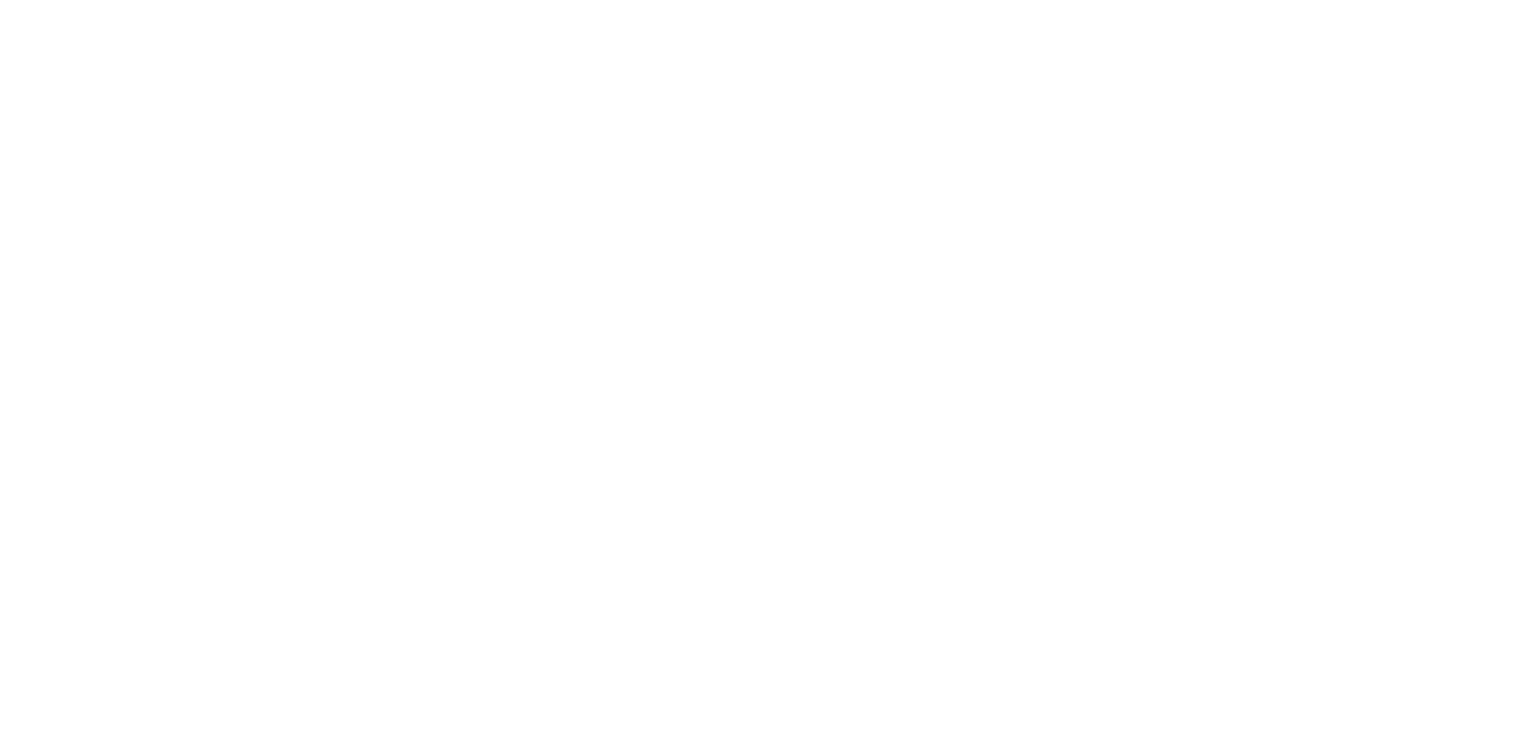 scroll, scrollTop: 0, scrollLeft: 0, axis: both 